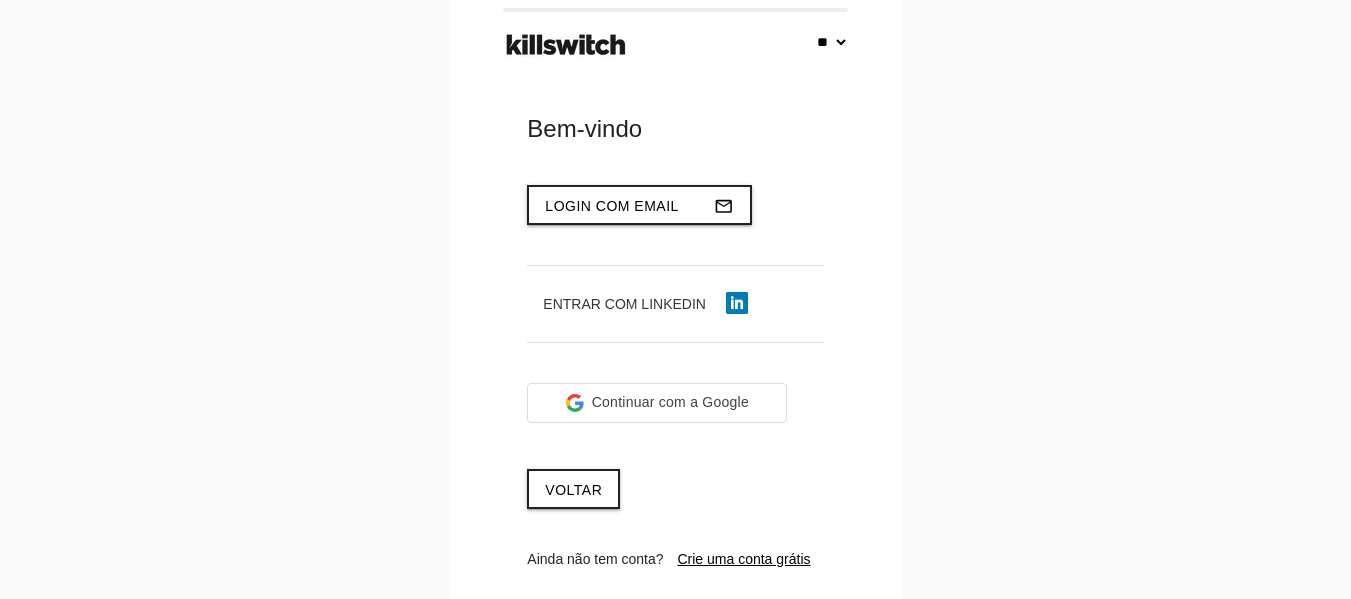 select on "**" 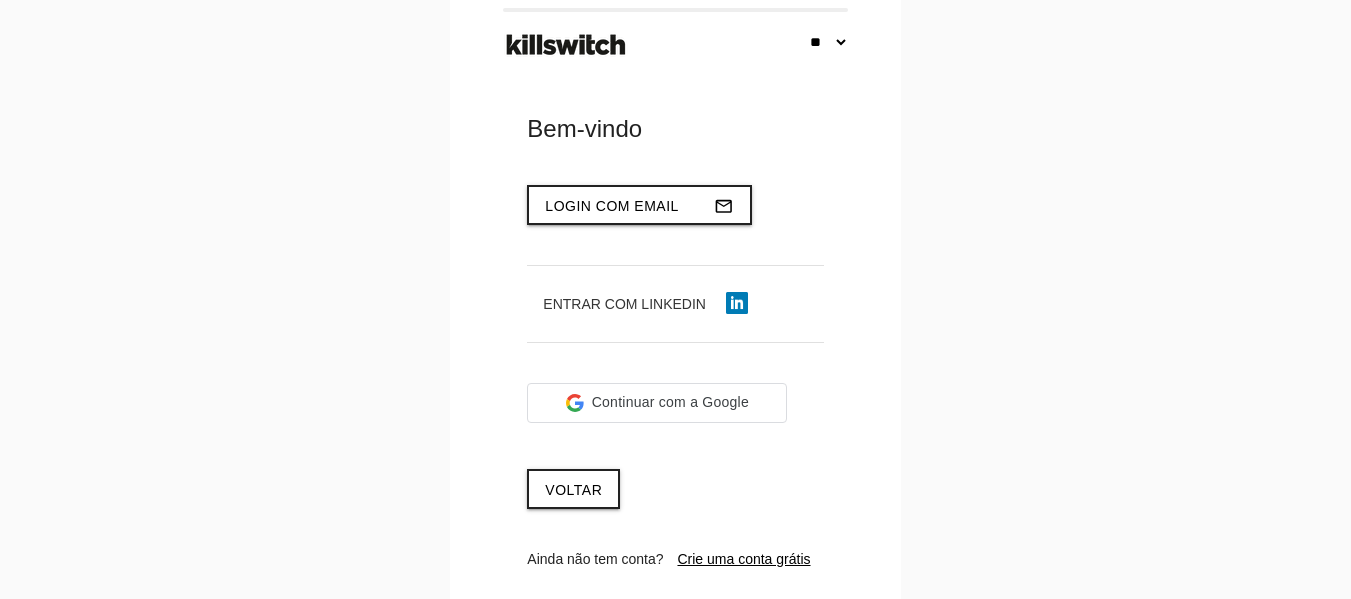 scroll, scrollTop: 0, scrollLeft: 0, axis: both 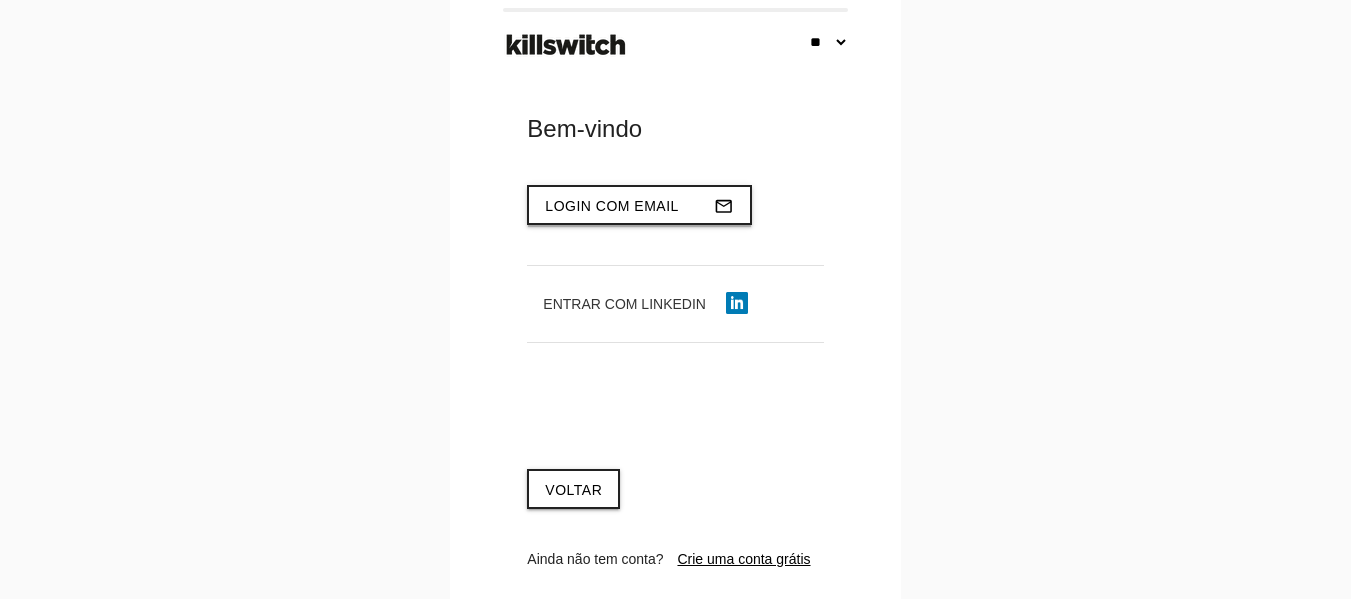 type on "**********" 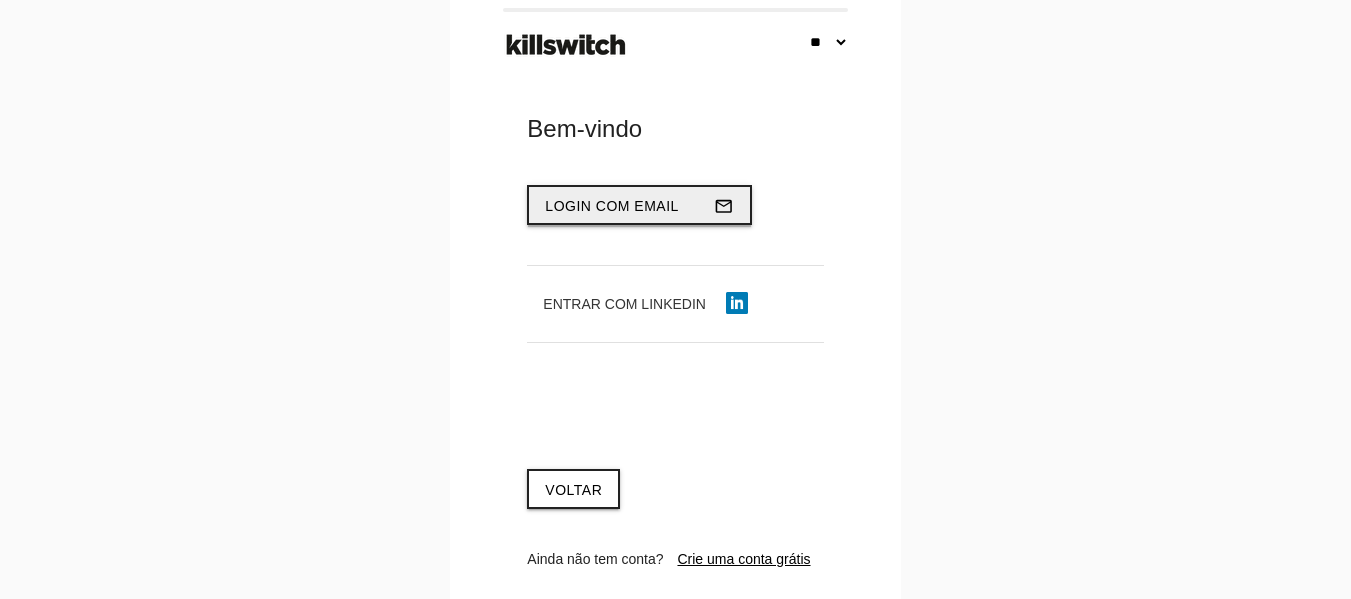 click on "Login com email" at bounding box center [612, 206] 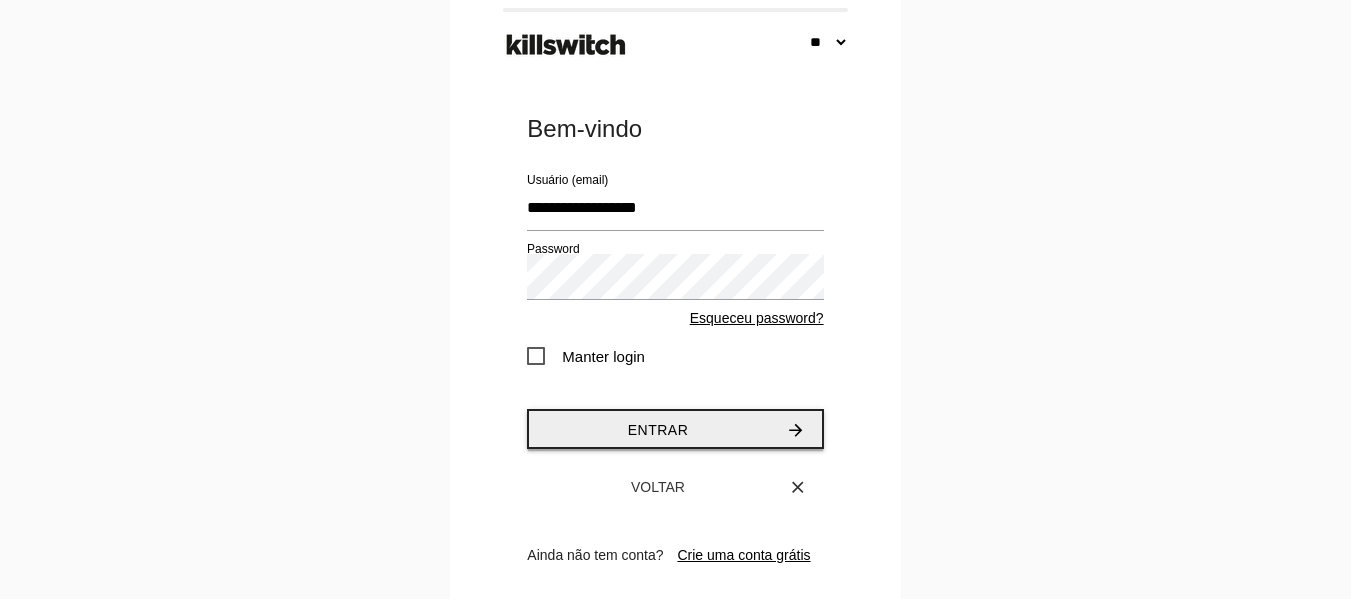 click on "Entrar" at bounding box center [658, 430] 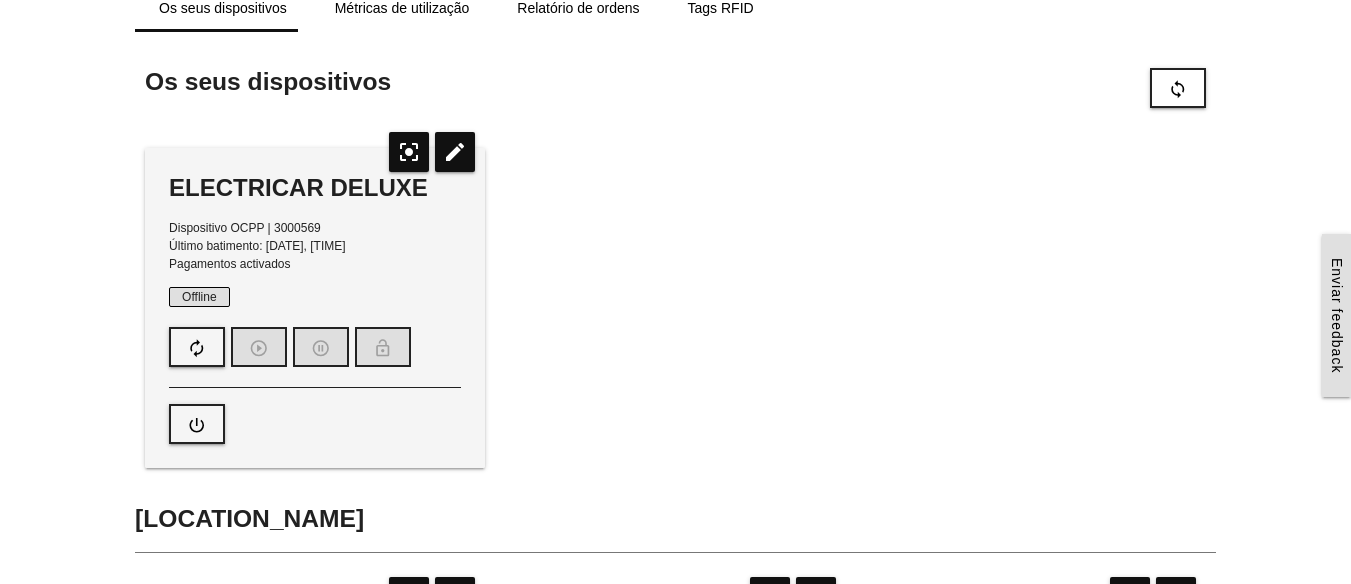 scroll, scrollTop: 0, scrollLeft: 0, axis: both 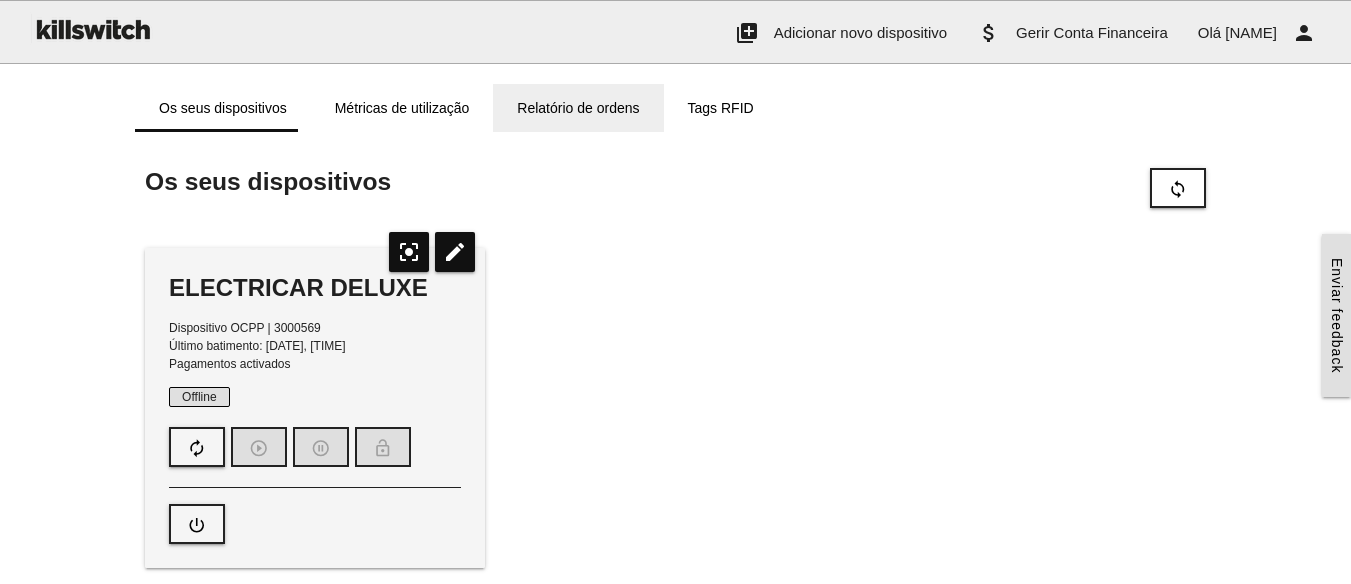 click on "Relatório de ordens" at bounding box center [578, 108] 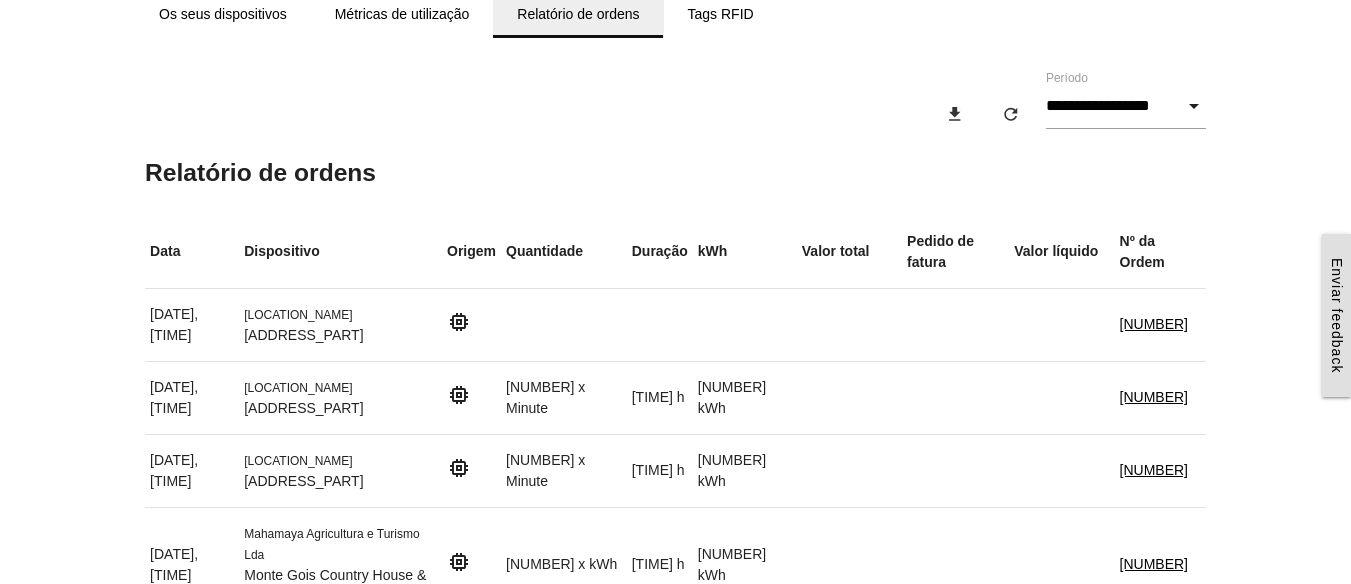 scroll, scrollTop: 0, scrollLeft: 0, axis: both 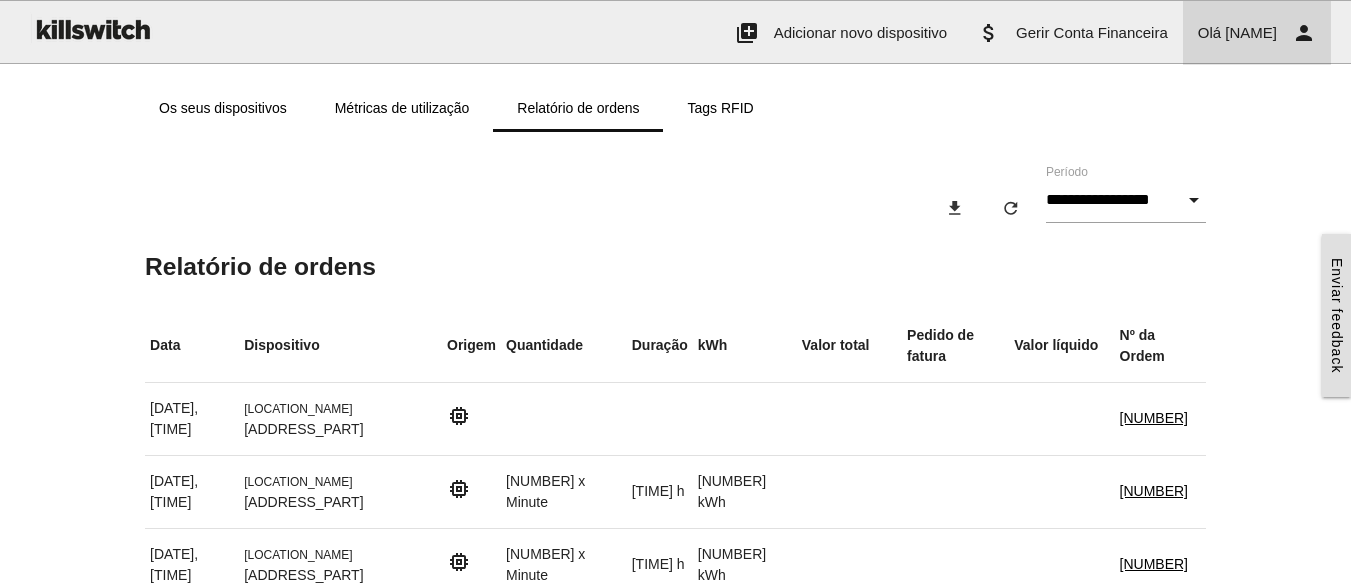click on "Olá" at bounding box center (1209, 32) 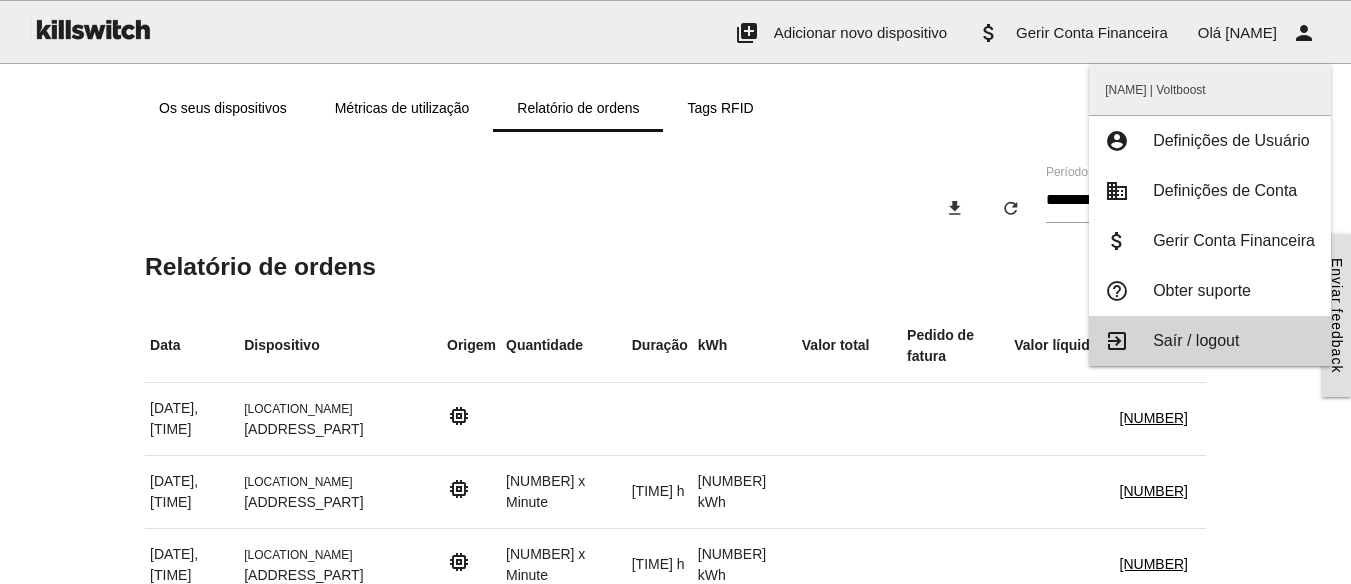 click on "Saír / logout" at bounding box center [1196, 340] 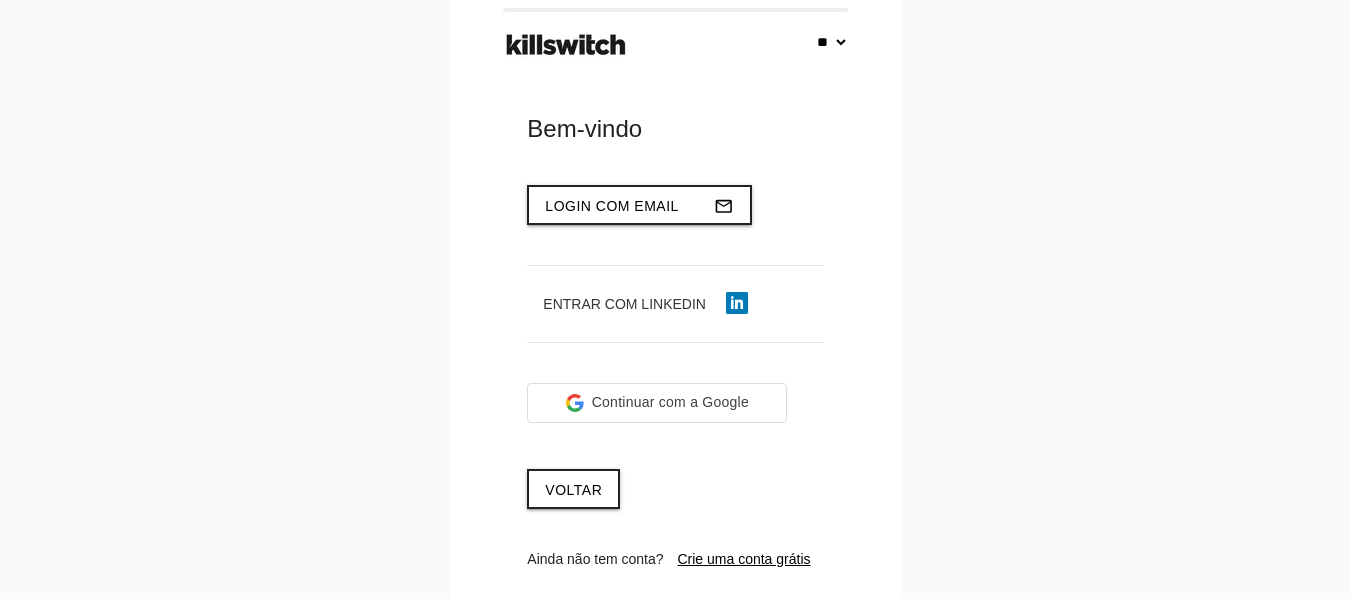 select on "**" 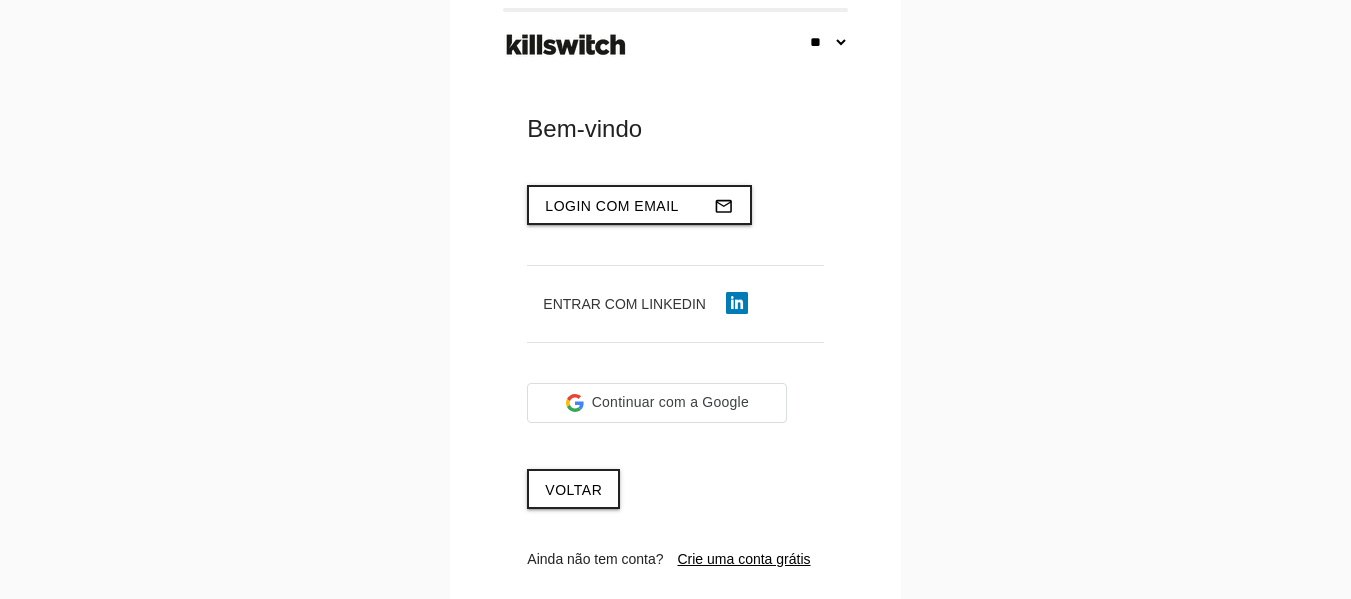 scroll, scrollTop: 0, scrollLeft: 0, axis: both 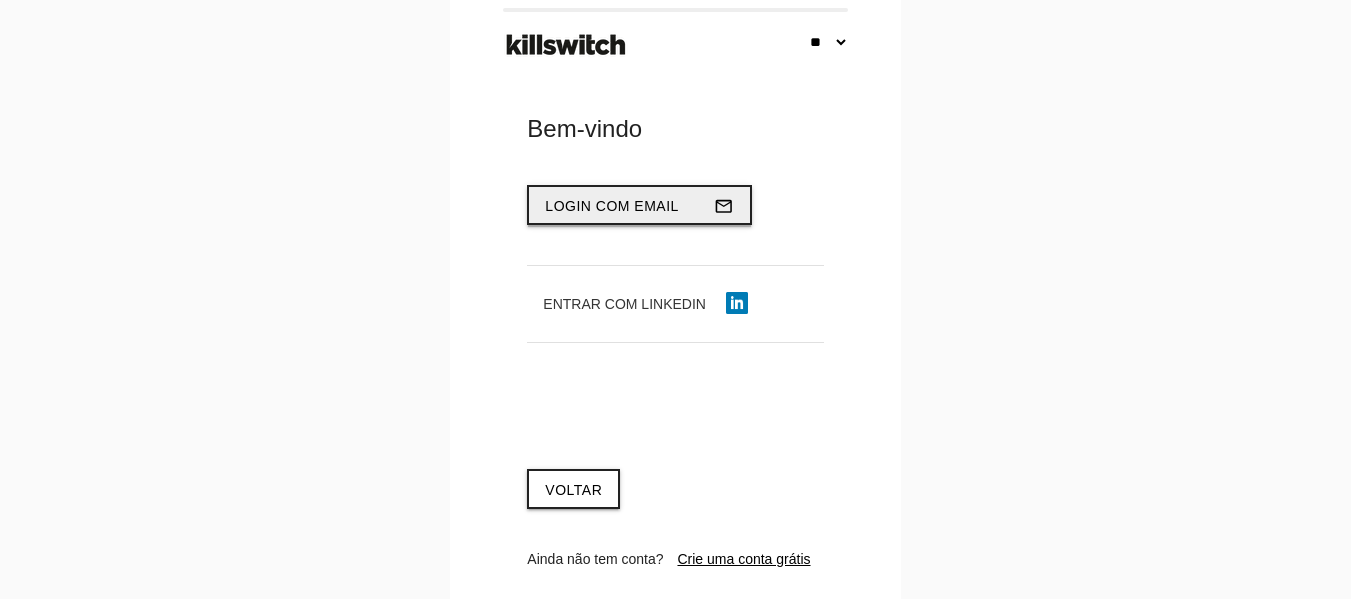 click on "Login com email" at bounding box center (612, 206) 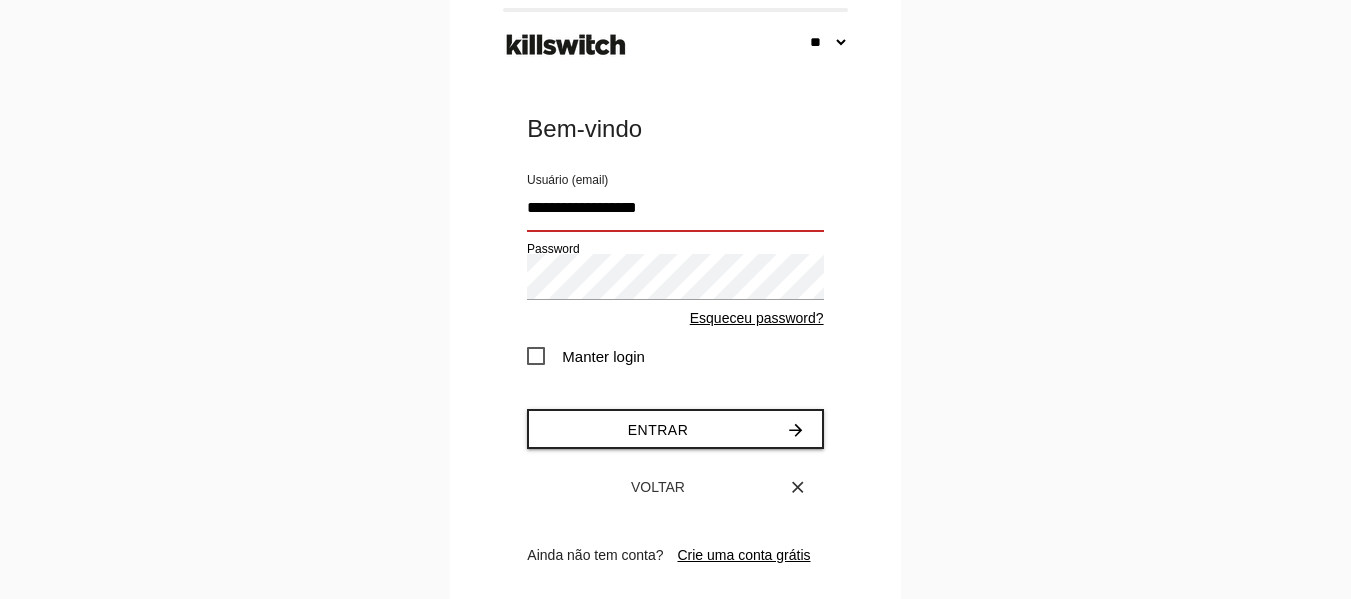click on "**********" at bounding box center (675, 208) 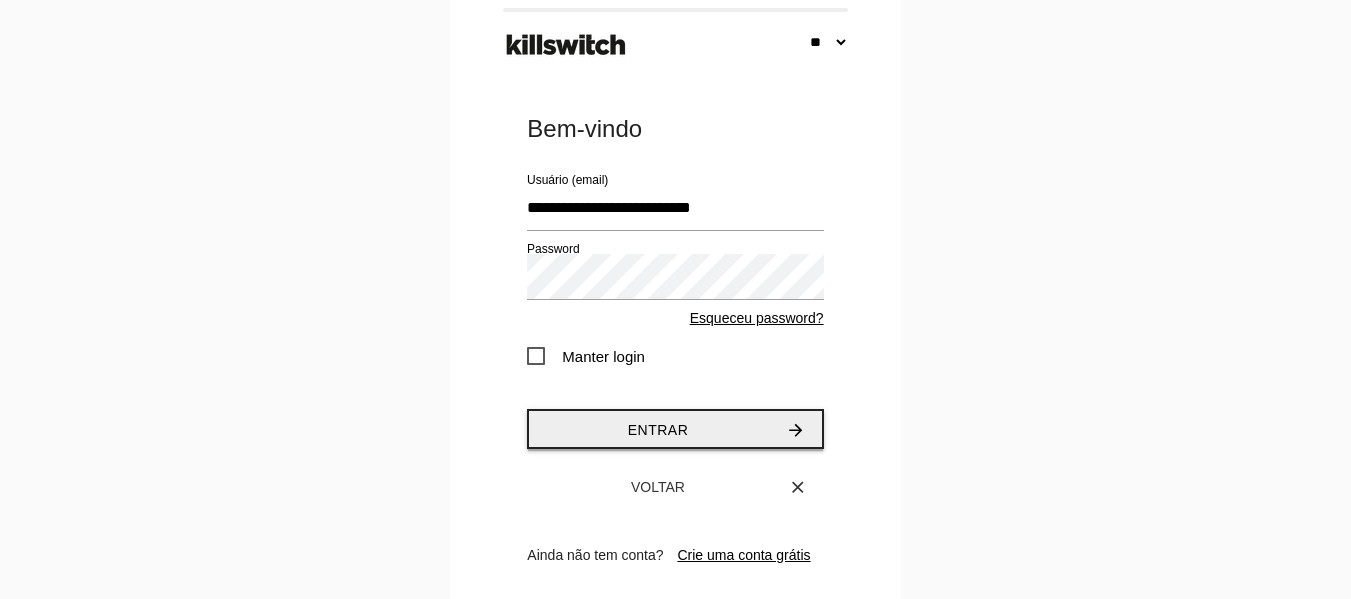 click on "Entrar" at bounding box center [658, 430] 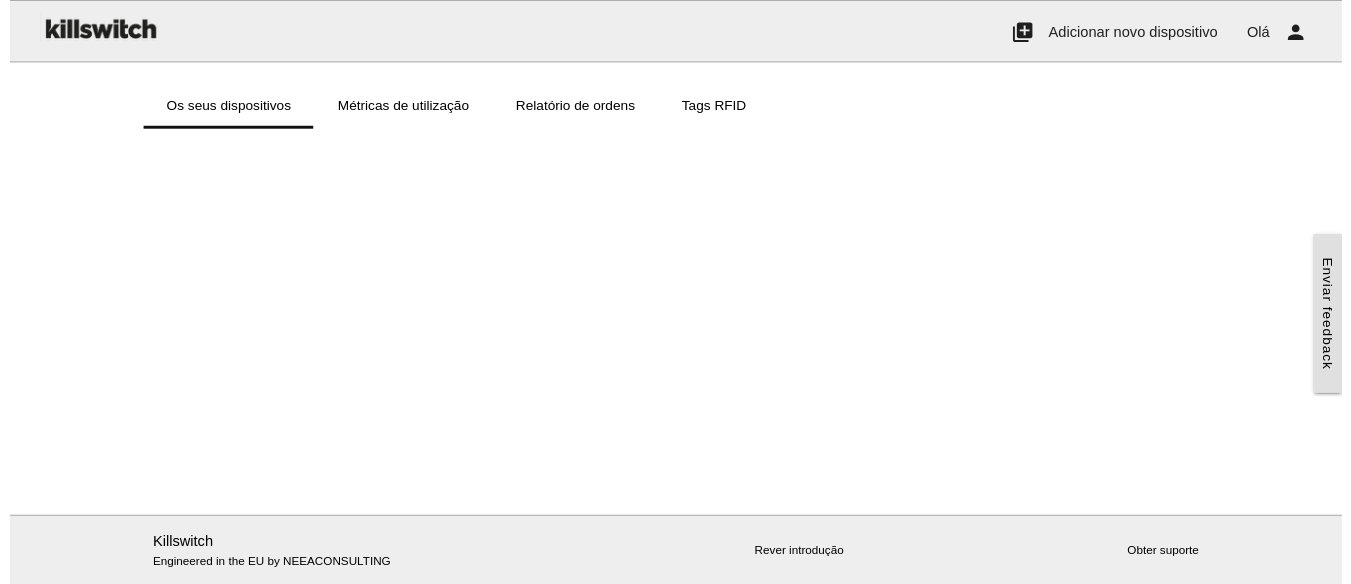 scroll, scrollTop: 0, scrollLeft: 0, axis: both 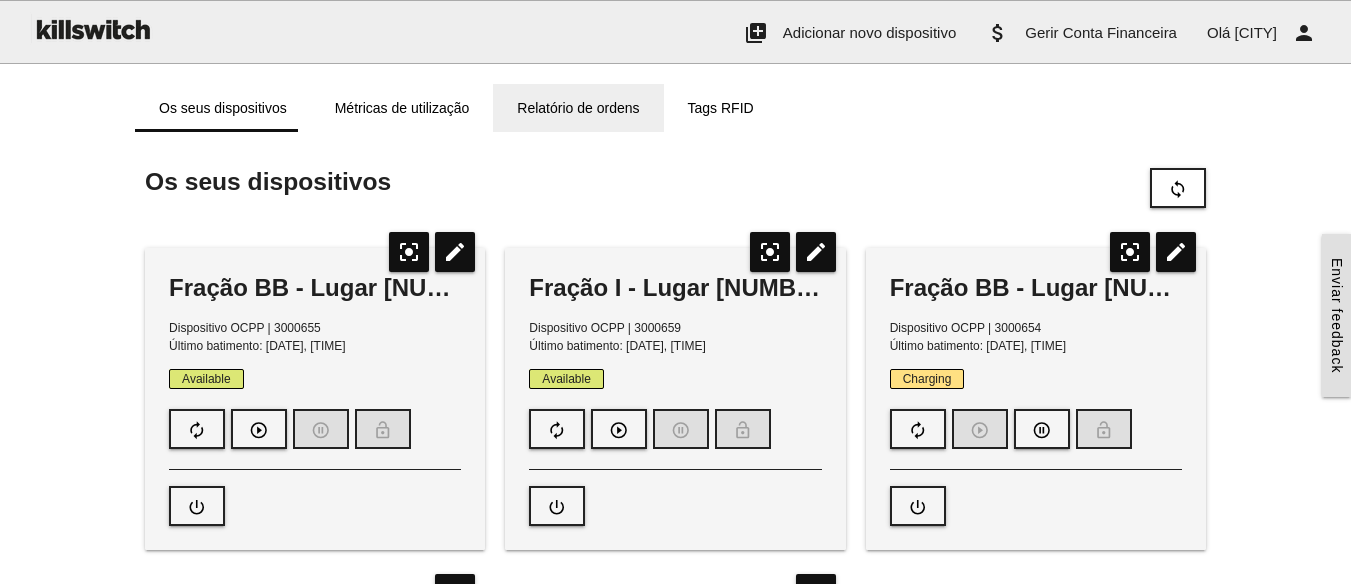 click on "Relatório de ordens" at bounding box center [578, 108] 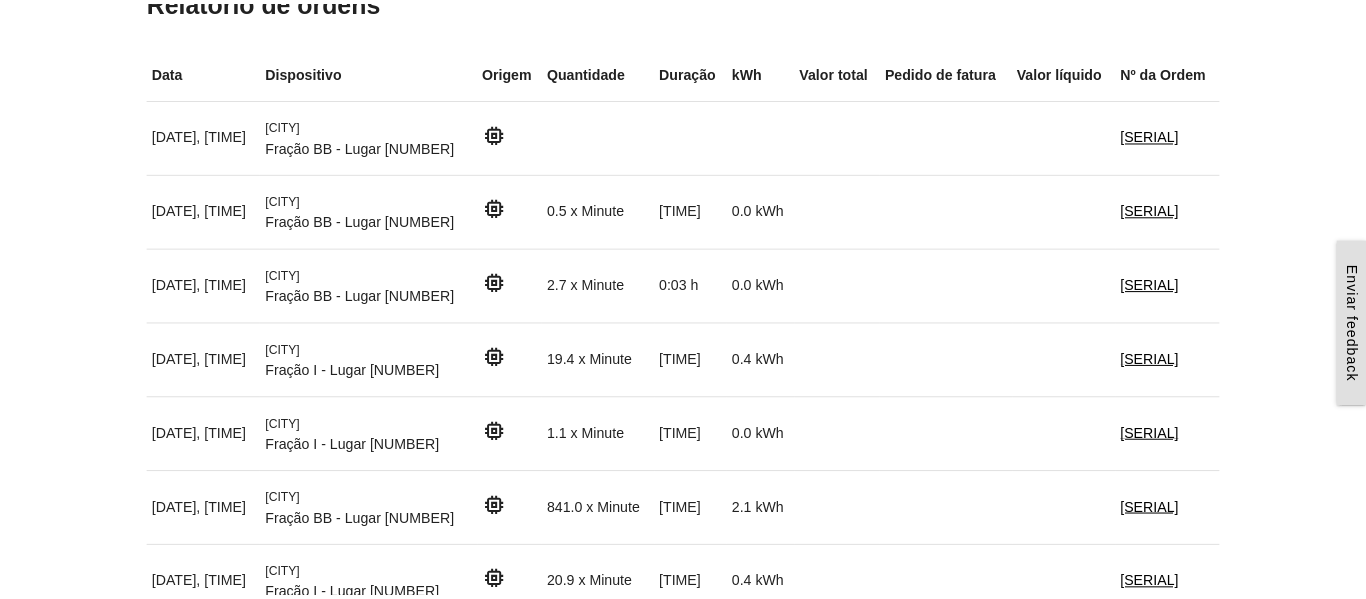 scroll, scrollTop: 300, scrollLeft: 0, axis: vertical 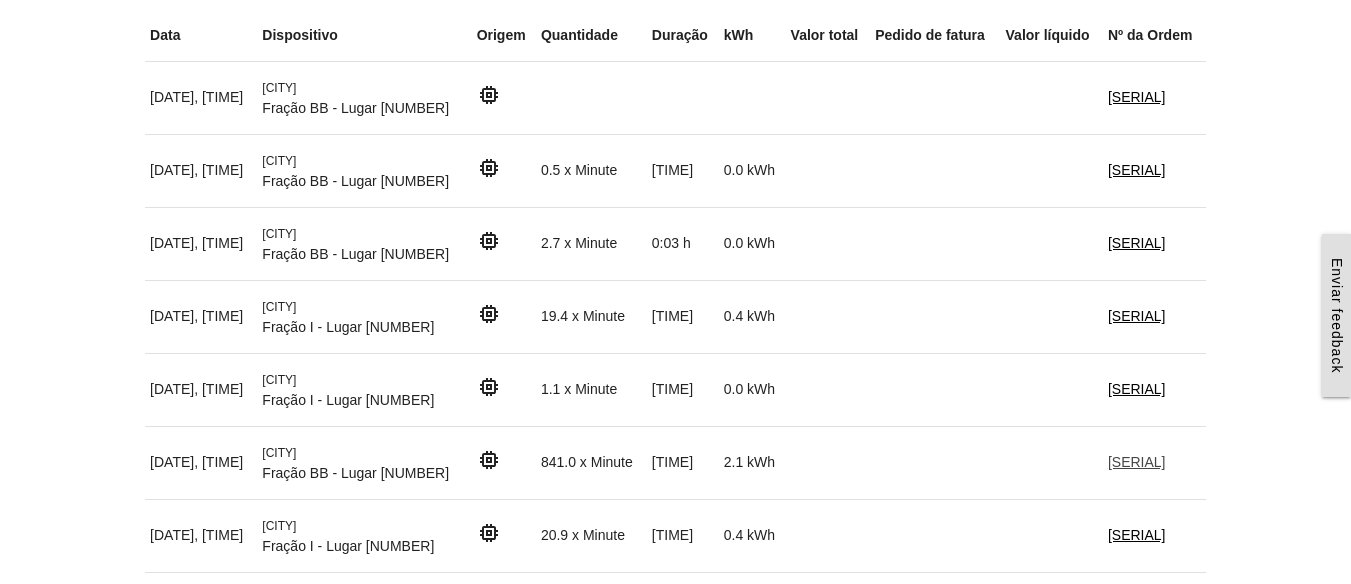 click on "[SERIAL]" at bounding box center [1137, 462] 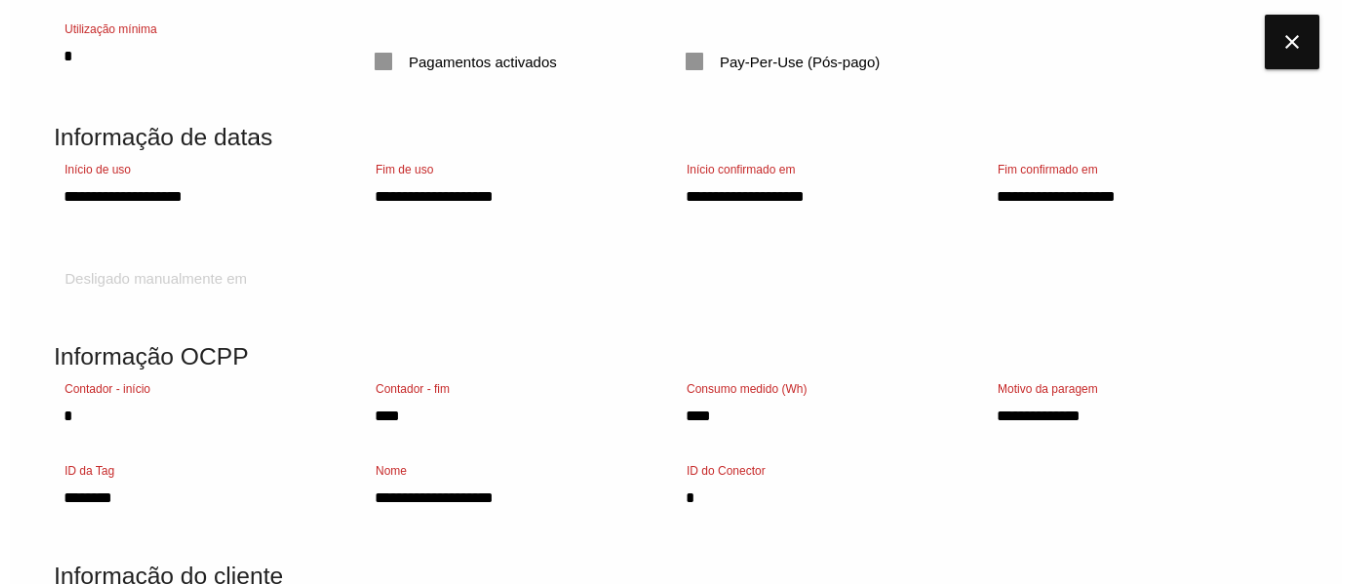 scroll, scrollTop: 400, scrollLeft: 0, axis: vertical 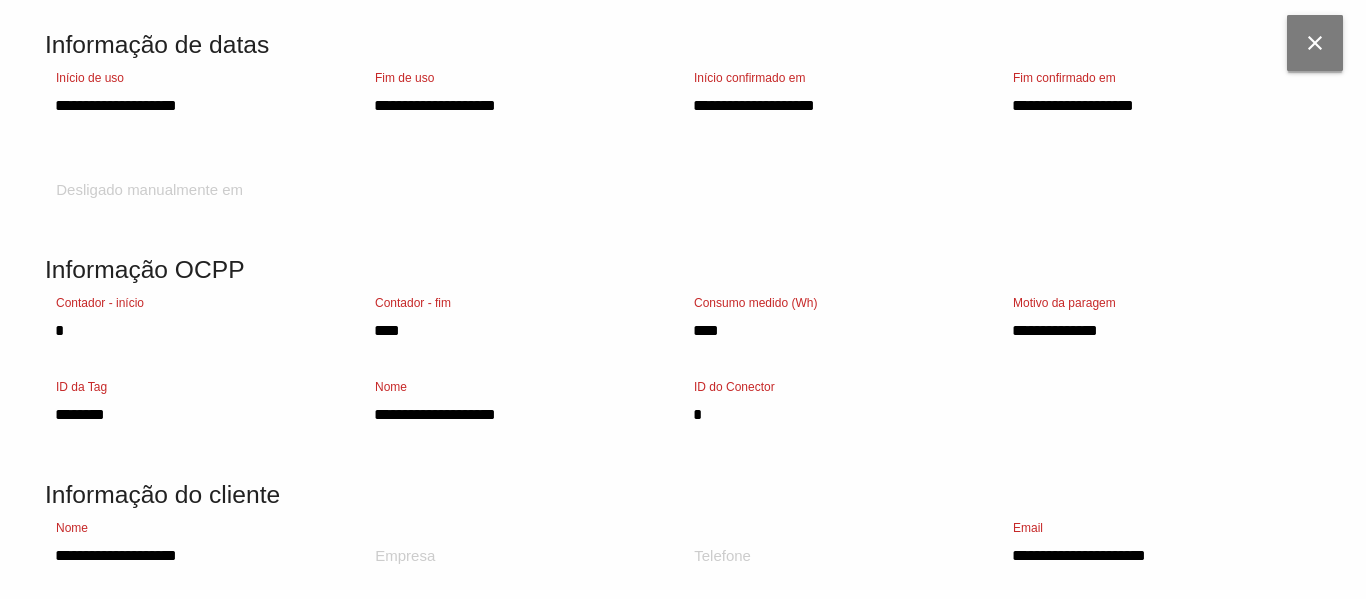 click on "close" at bounding box center [1315, 43] 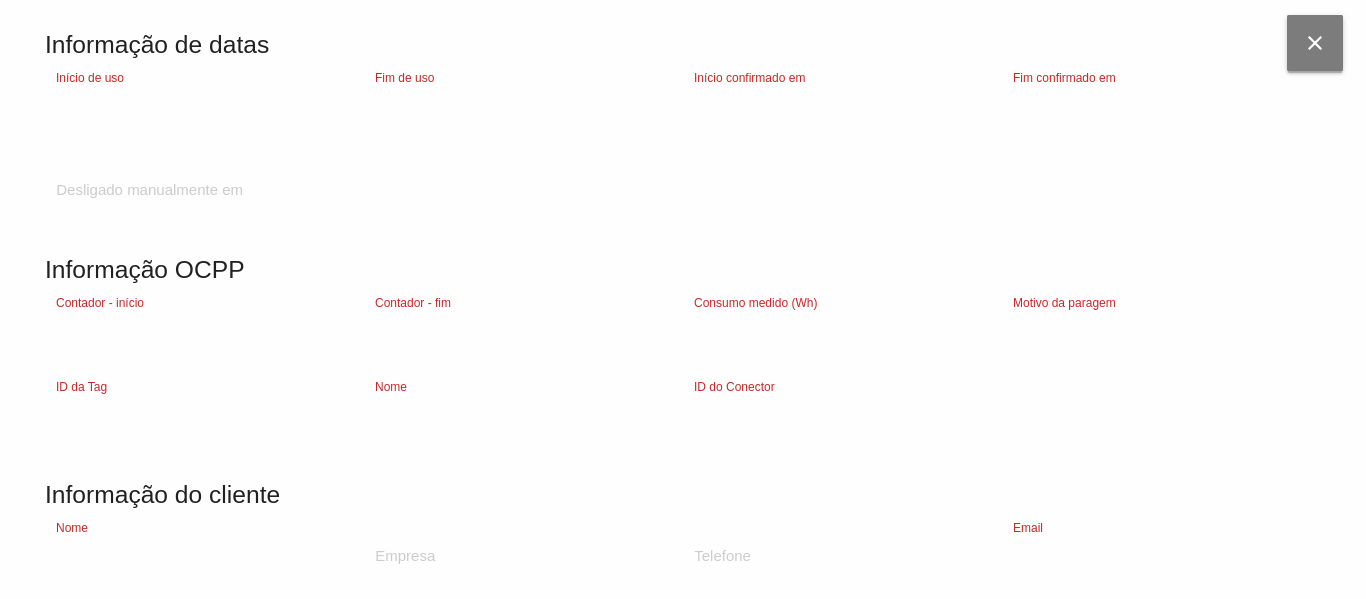 type 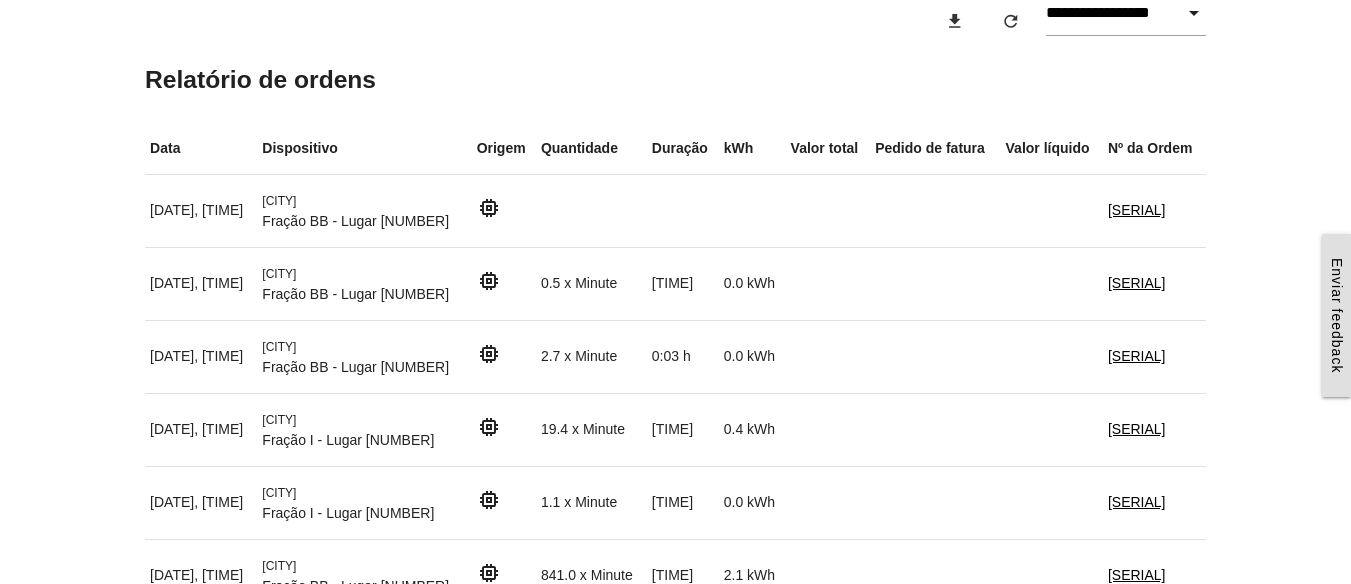 scroll, scrollTop: 0, scrollLeft: 0, axis: both 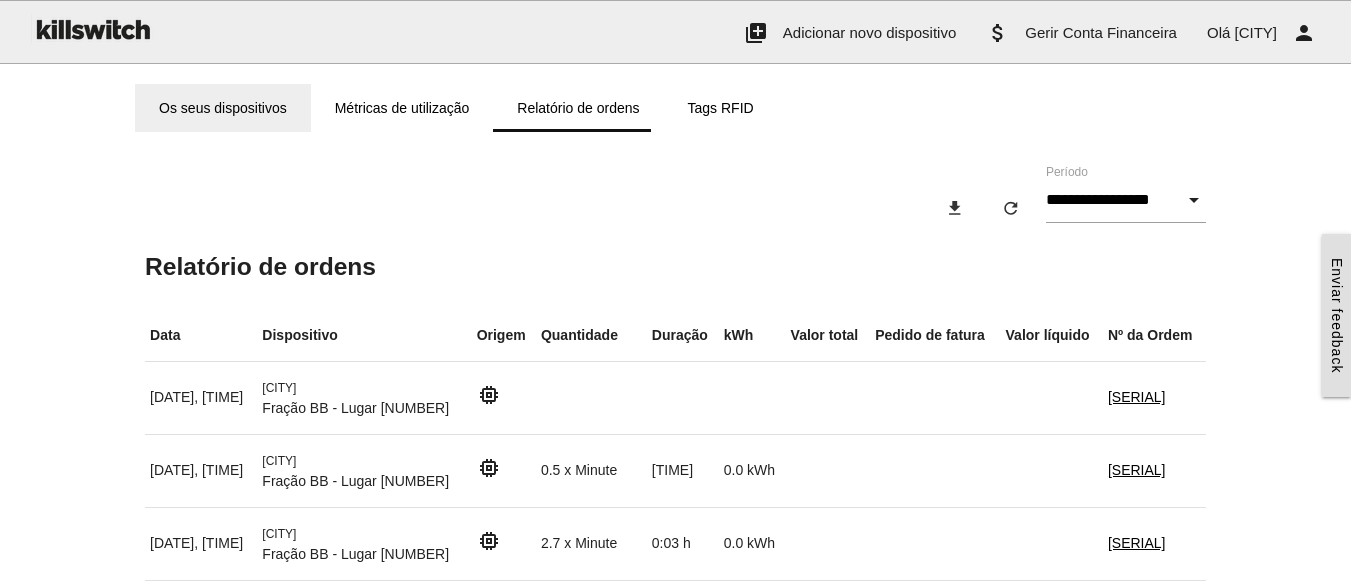click on "Os seus dispositivos" at bounding box center [223, 108] 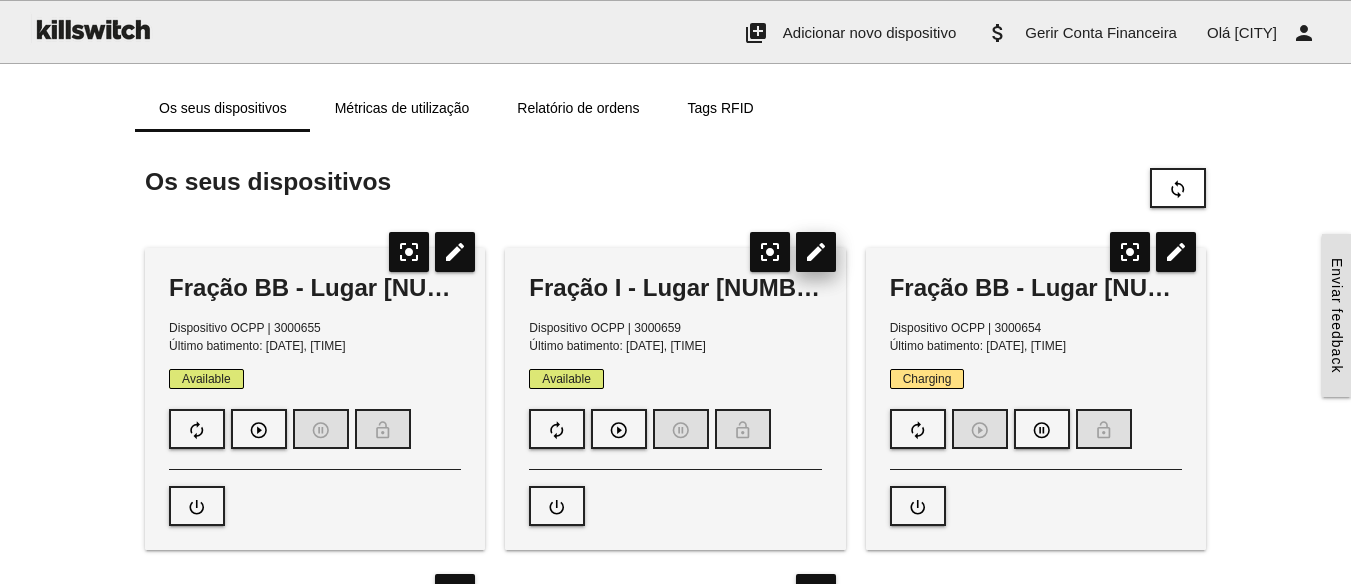 click on "edit" at bounding box center (816, 252) 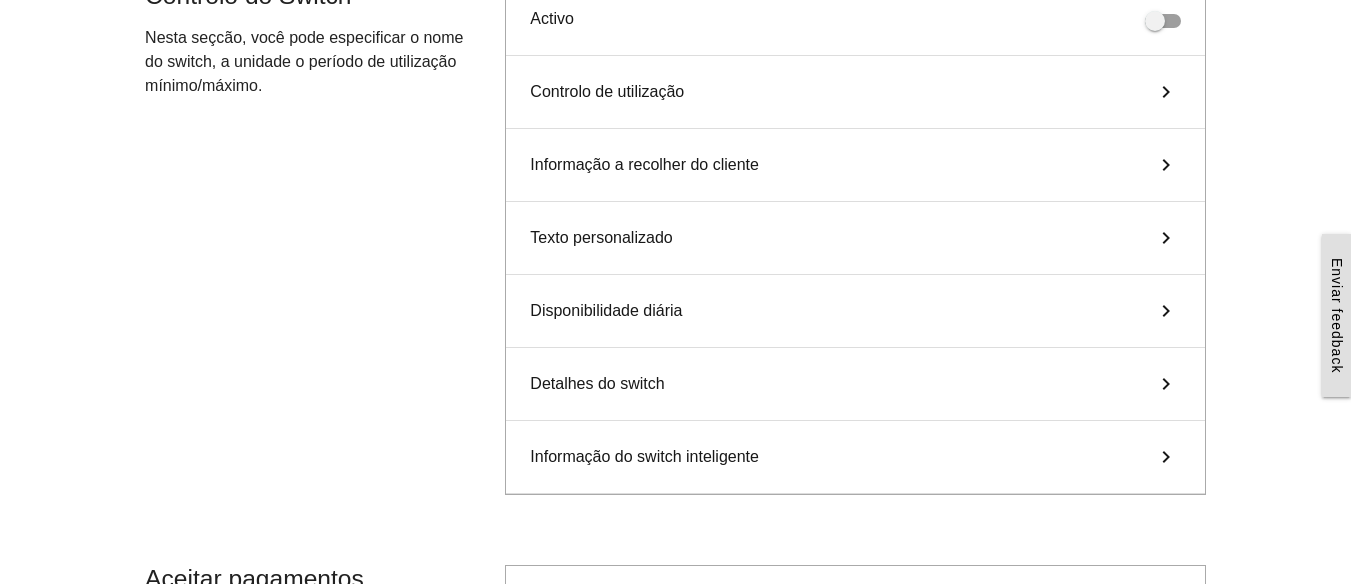 scroll, scrollTop: 200, scrollLeft: 0, axis: vertical 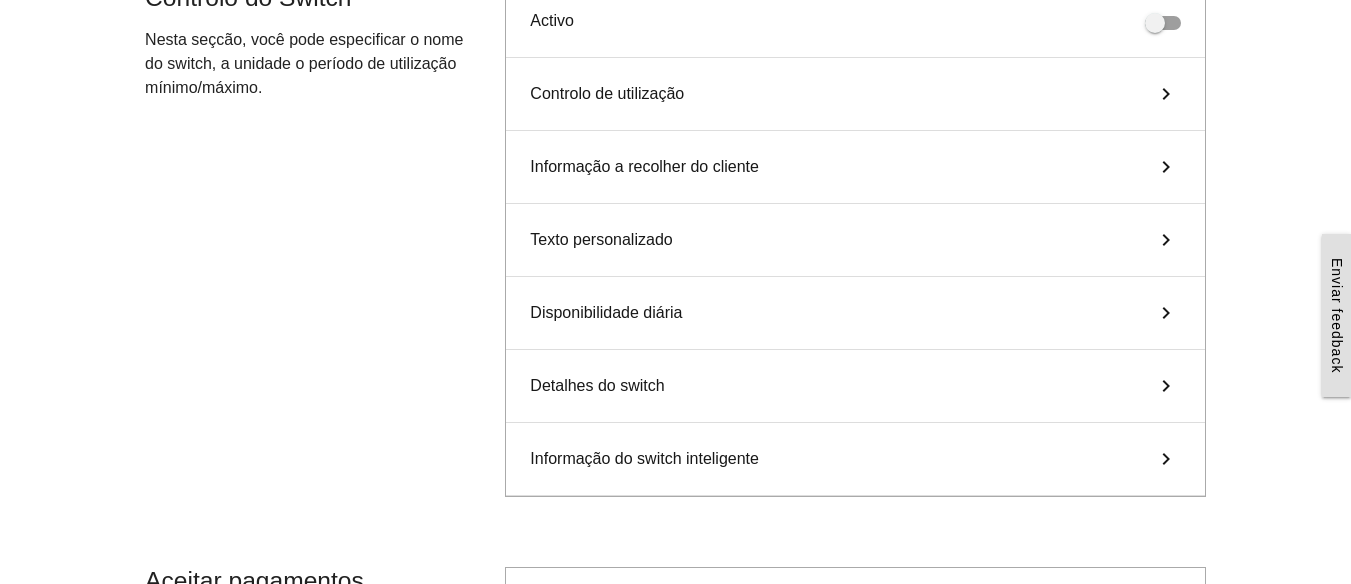 click on "keyboard_arrow_right" at bounding box center (1166, 459) 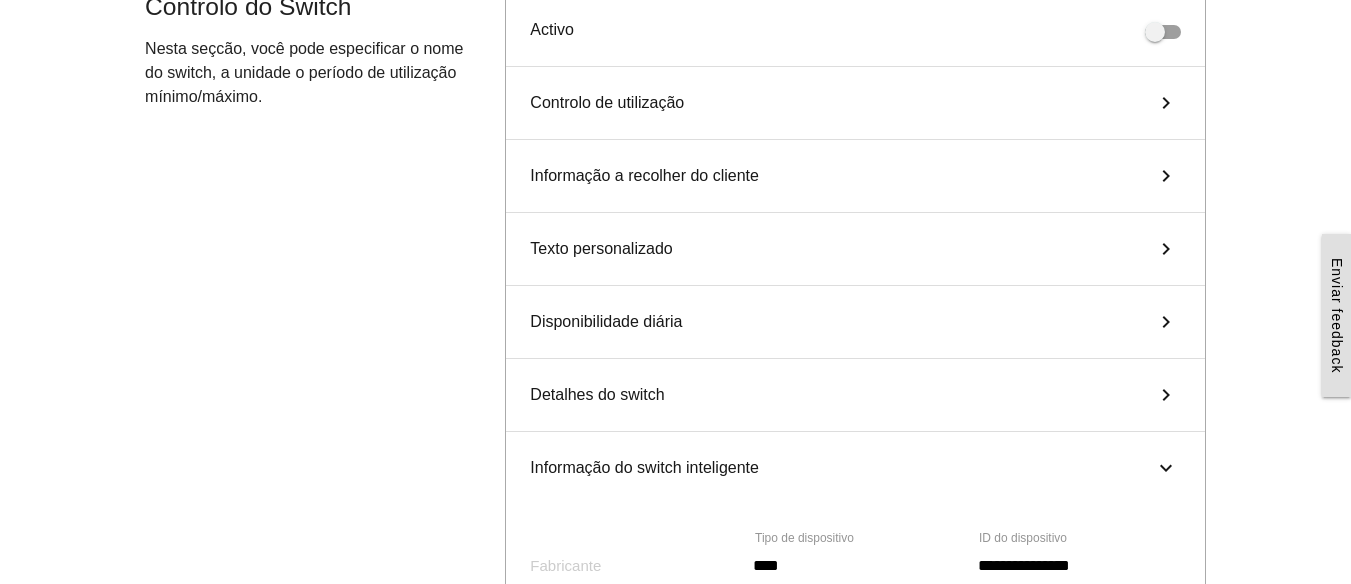 scroll, scrollTop: 200, scrollLeft: 0, axis: vertical 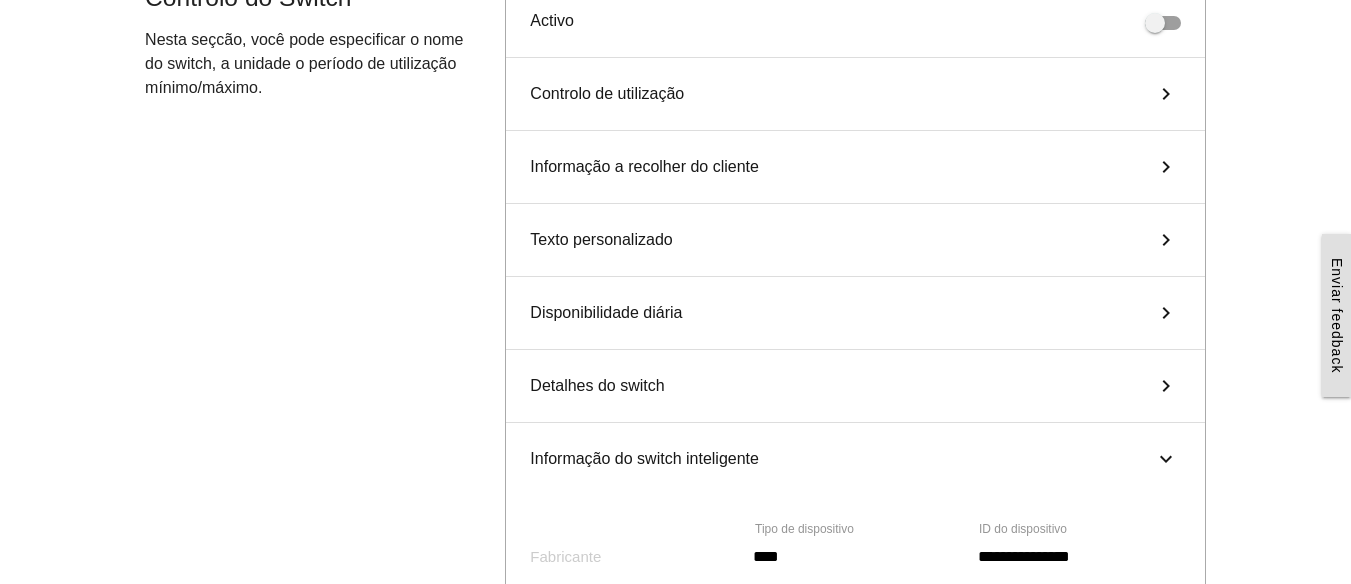 click on "keyboard_arrow_right" at bounding box center [1166, 386] 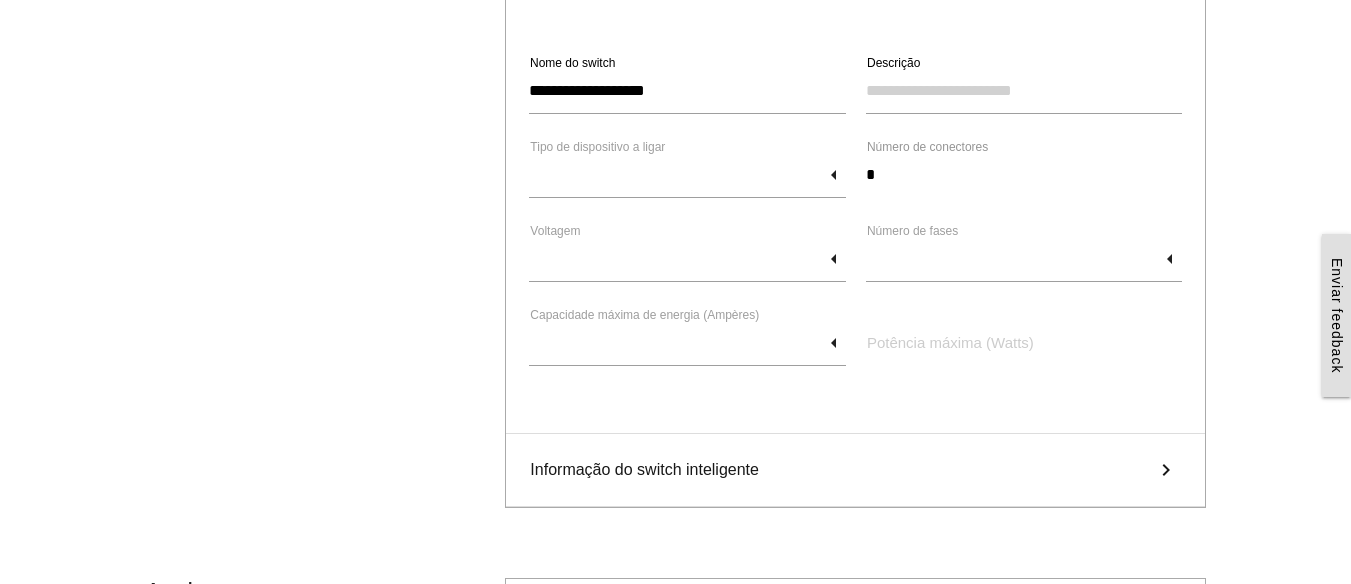 scroll, scrollTop: 600, scrollLeft: 0, axis: vertical 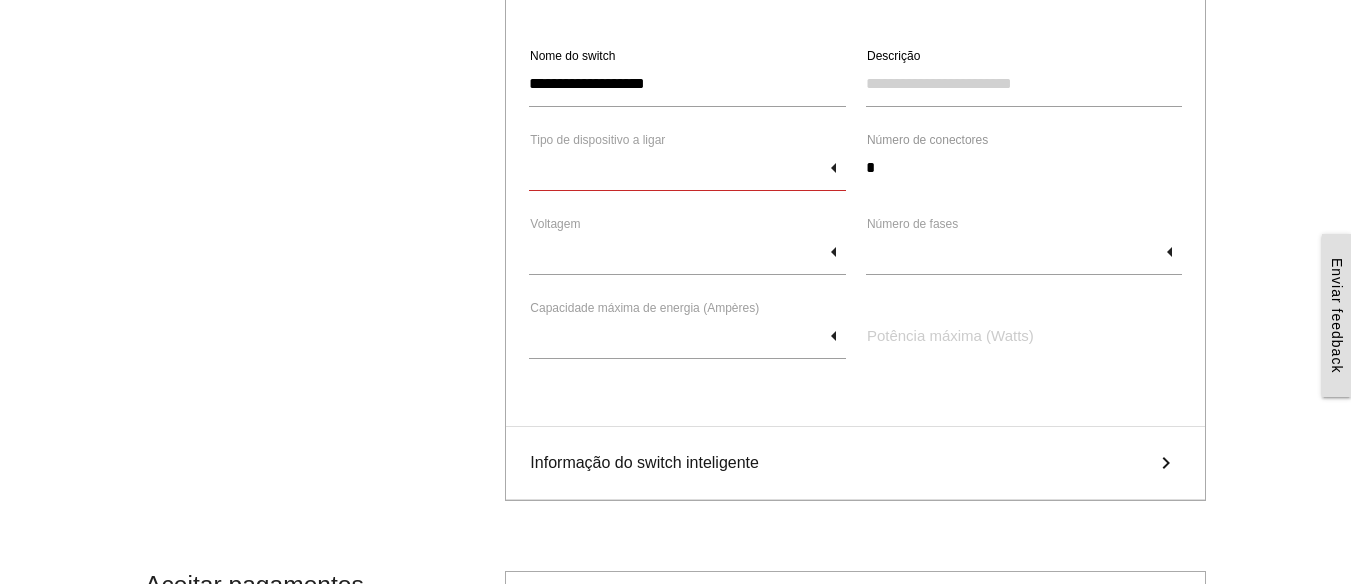 click at bounding box center [687, 168] 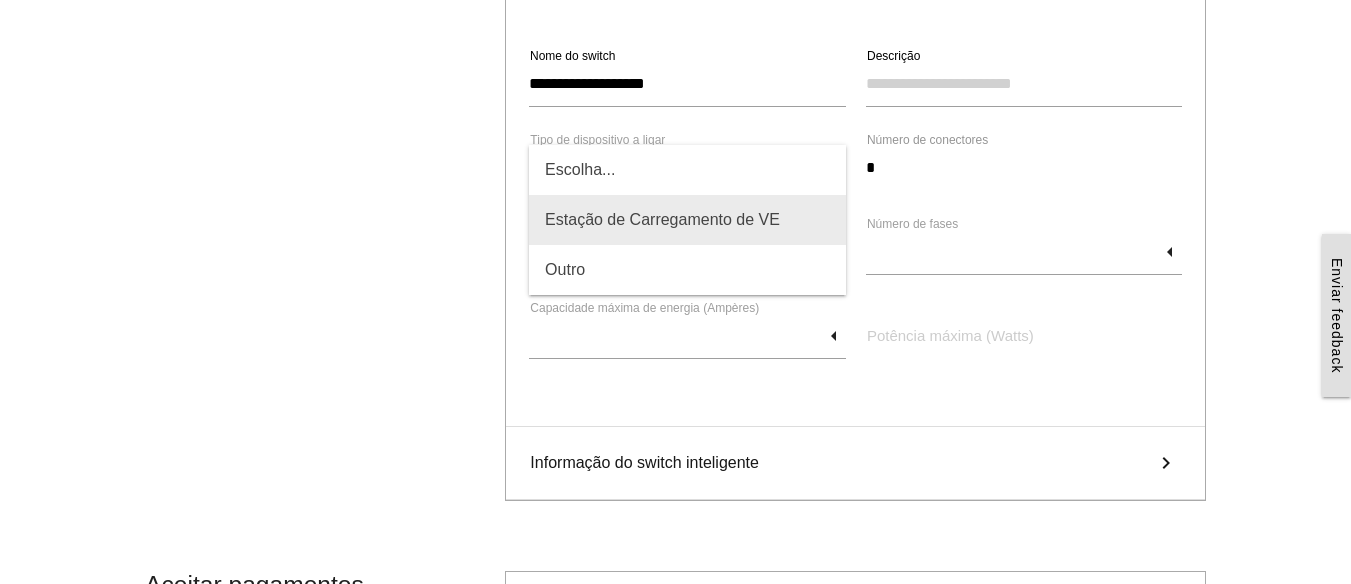 click on "Estação de Carregamento de VE" at bounding box center [687, 220] 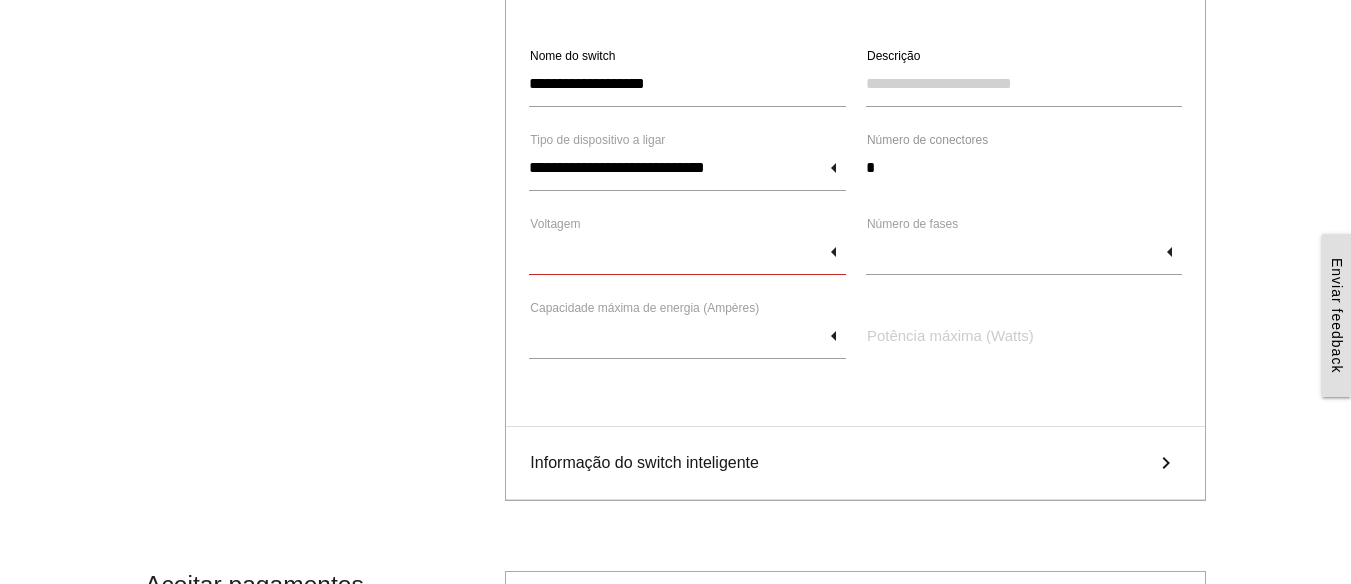 click at bounding box center [687, 252] 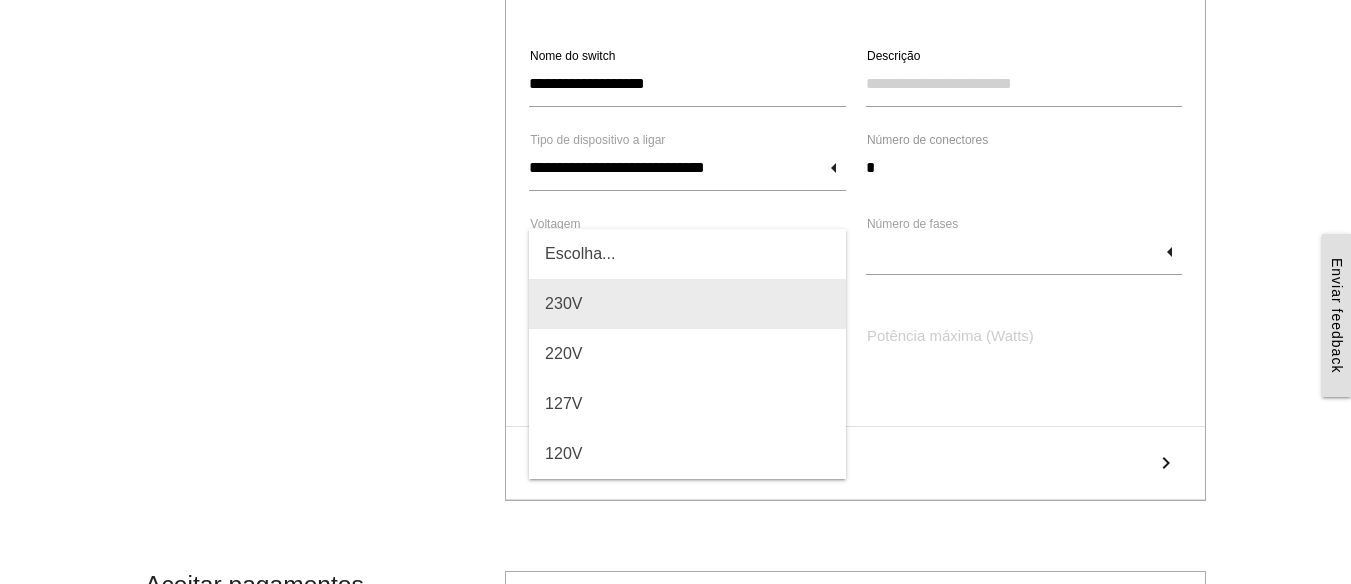click on "230V" at bounding box center (687, 304) 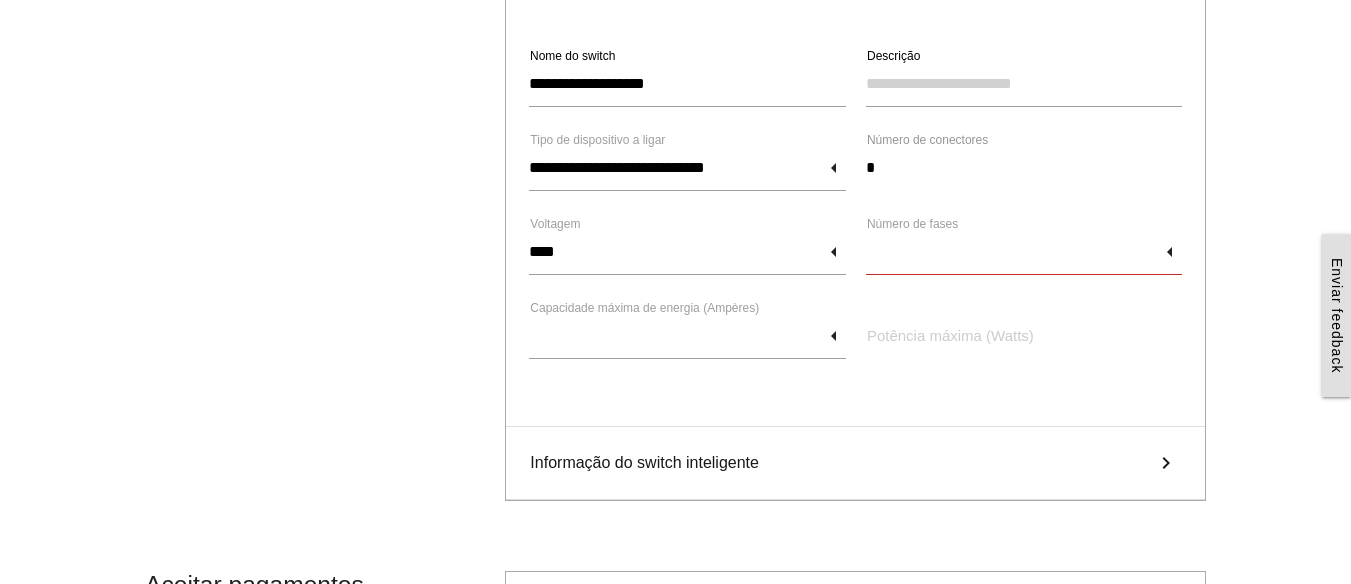 click at bounding box center [1024, 252] 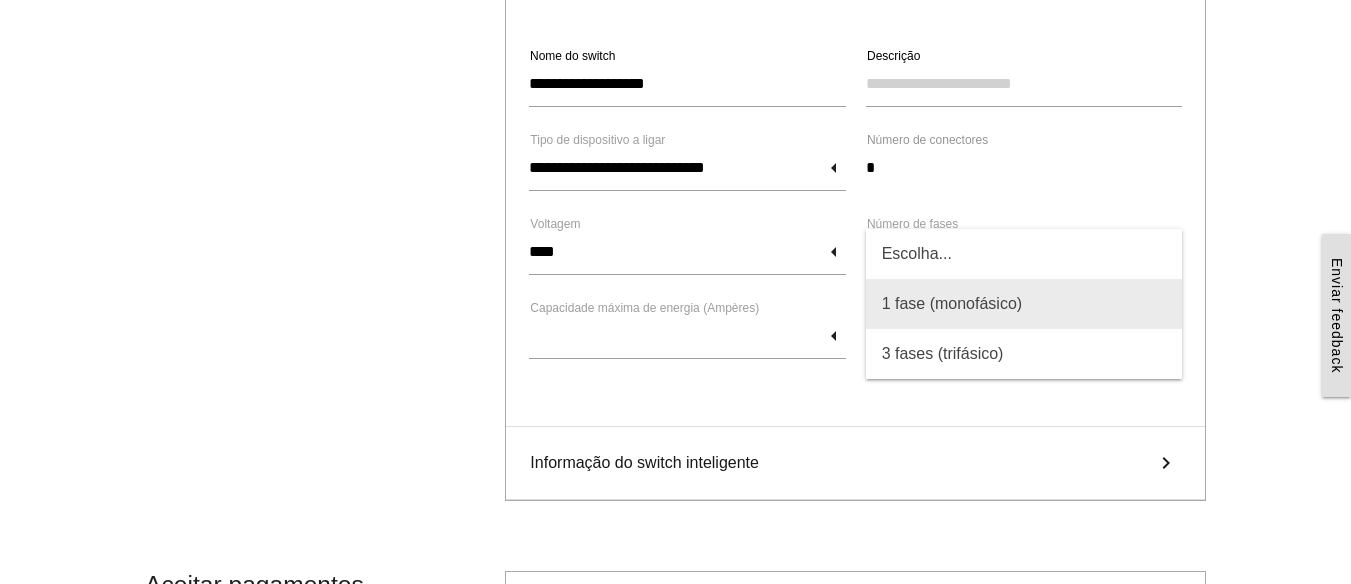 click on "1 fase (monofásico)" at bounding box center [1024, 304] 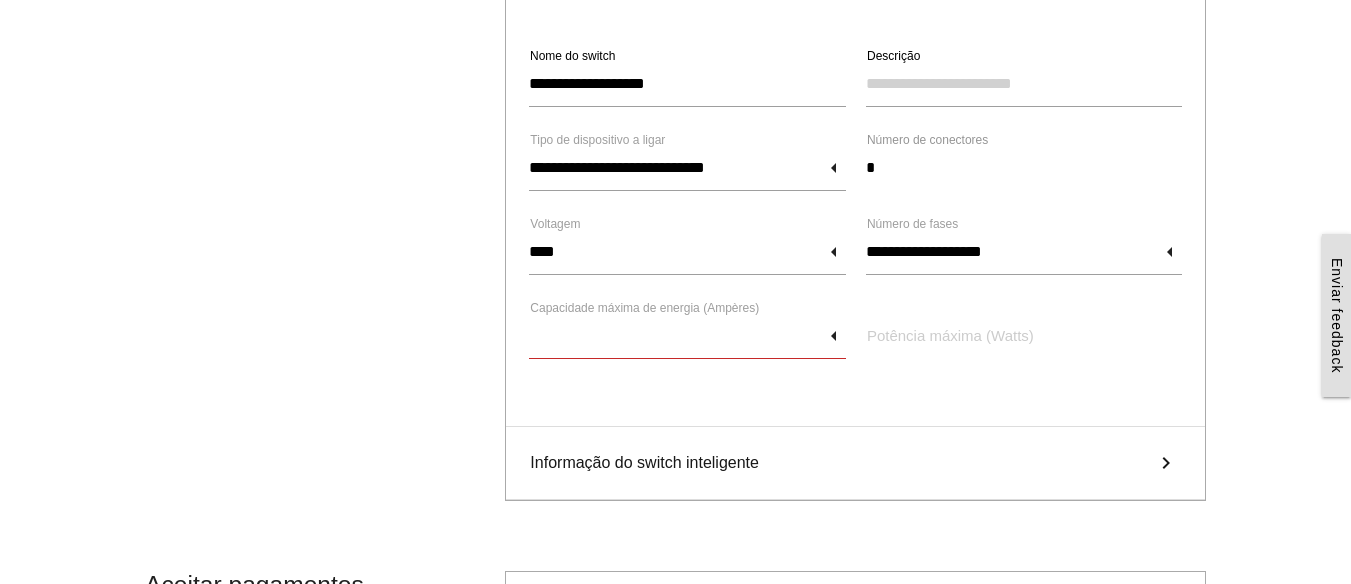 click at bounding box center [687, 336] 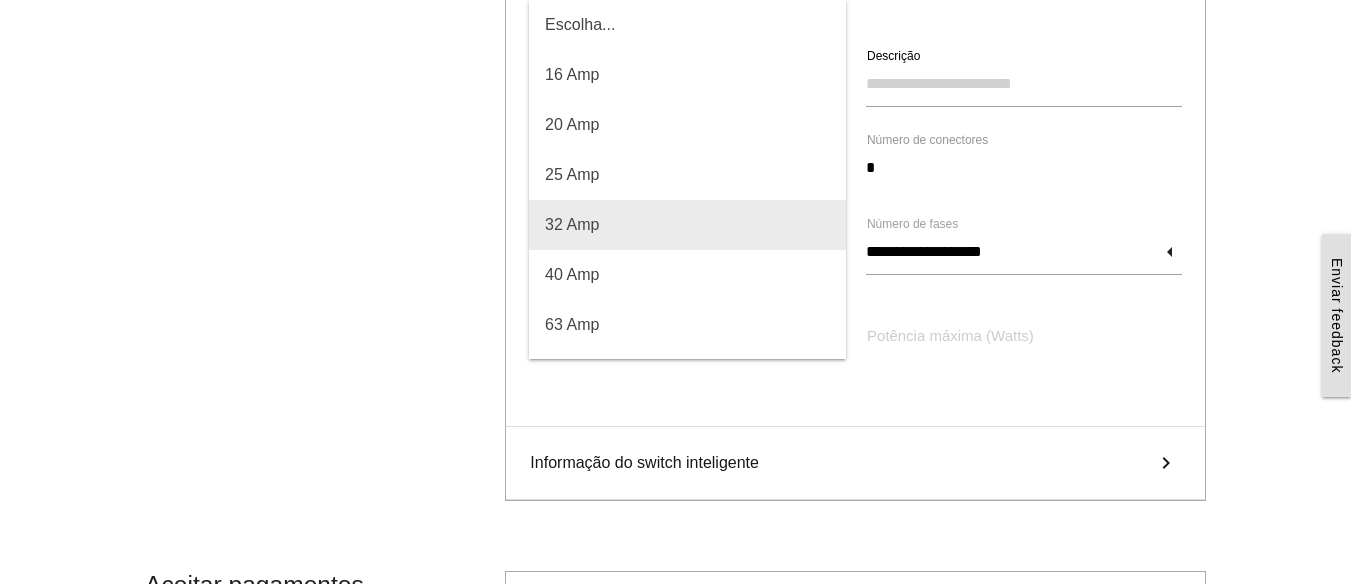 click on "32 Amp" at bounding box center [687, 225] 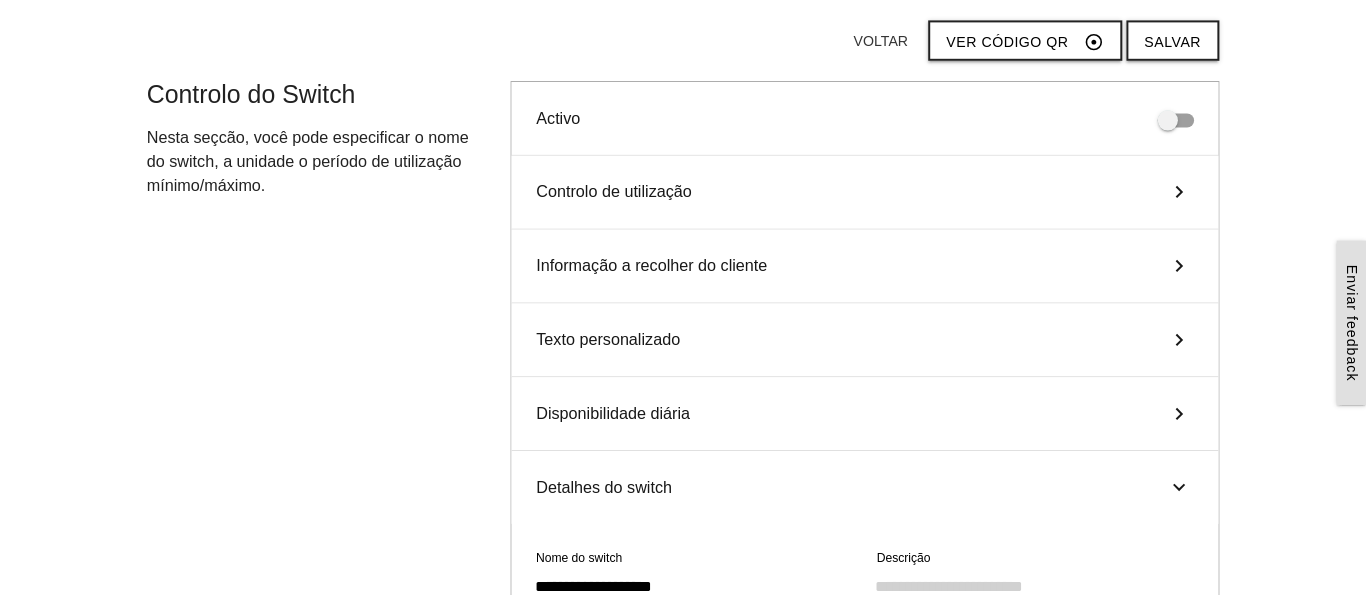 scroll, scrollTop: 0, scrollLeft: 0, axis: both 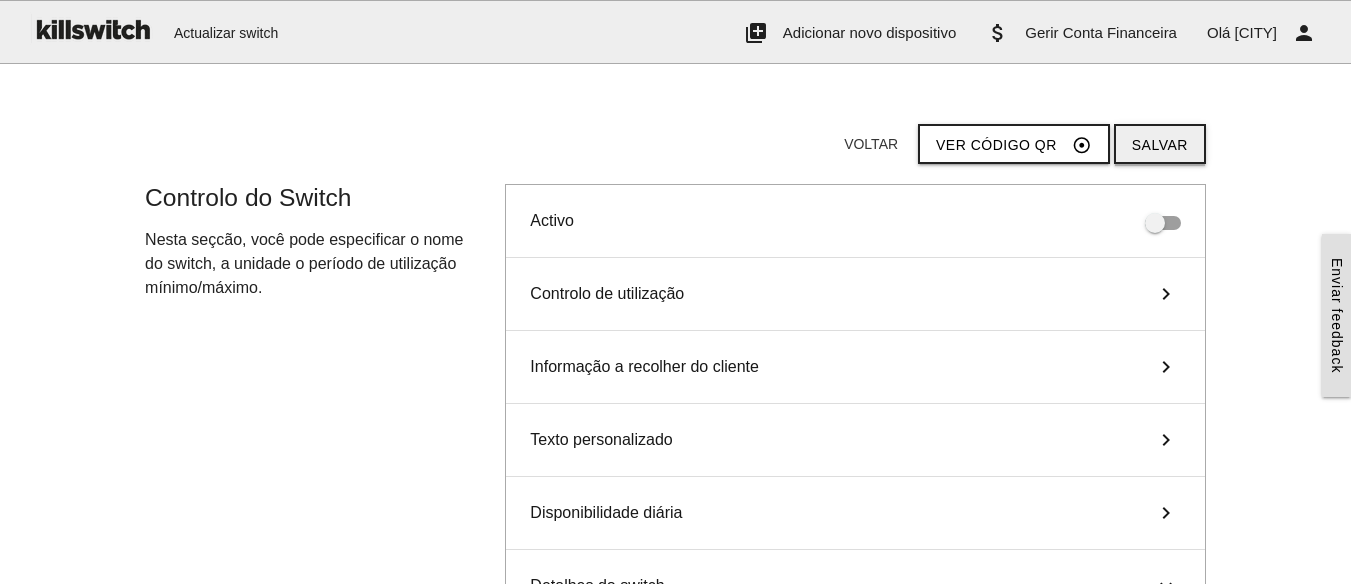 click on "Salvar" at bounding box center [1160, 144] 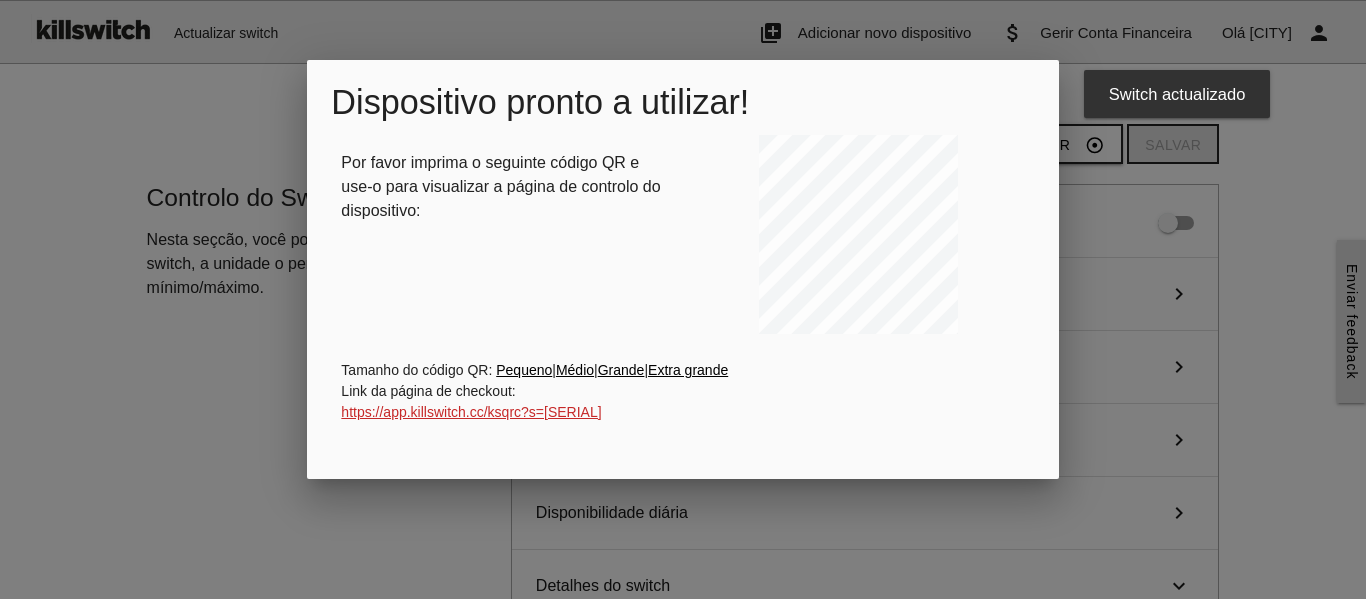 click at bounding box center [683, 224] 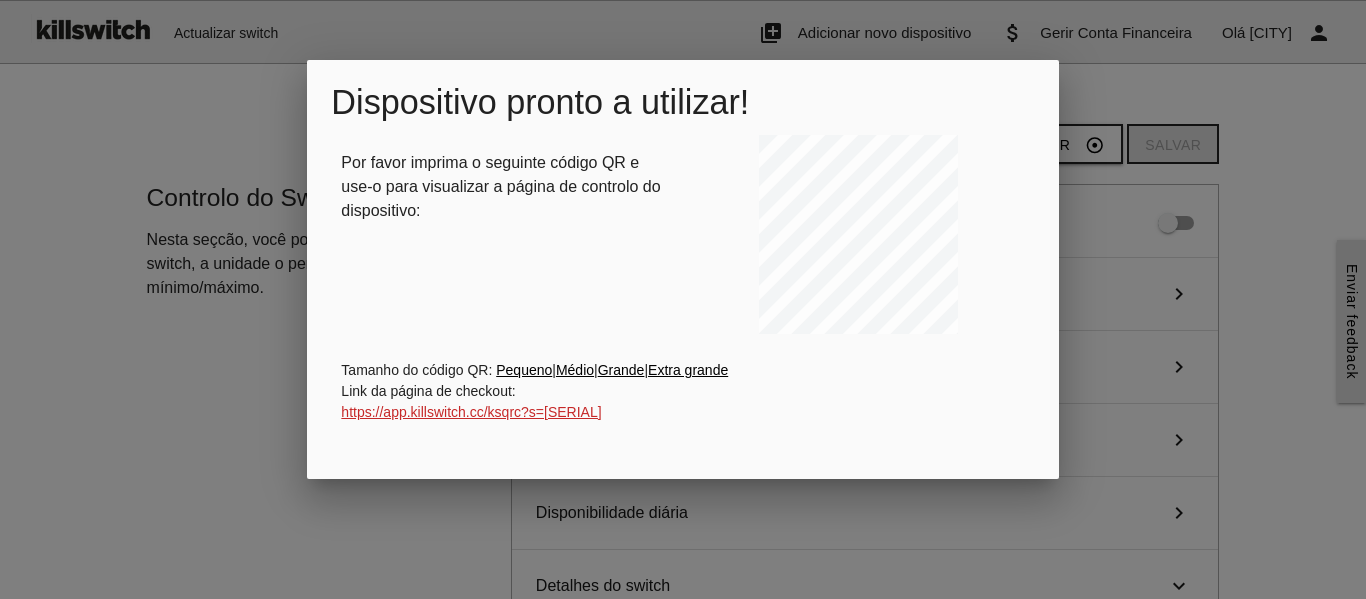 click at bounding box center (683, 224) 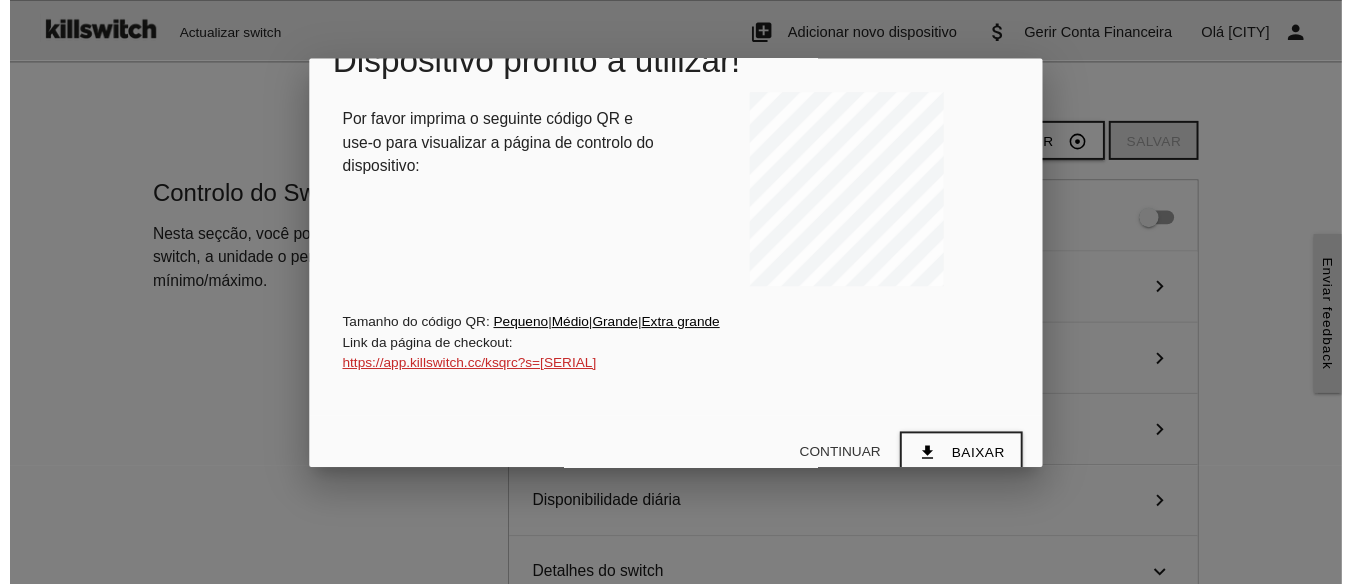 scroll, scrollTop: 61, scrollLeft: 0, axis: vertical 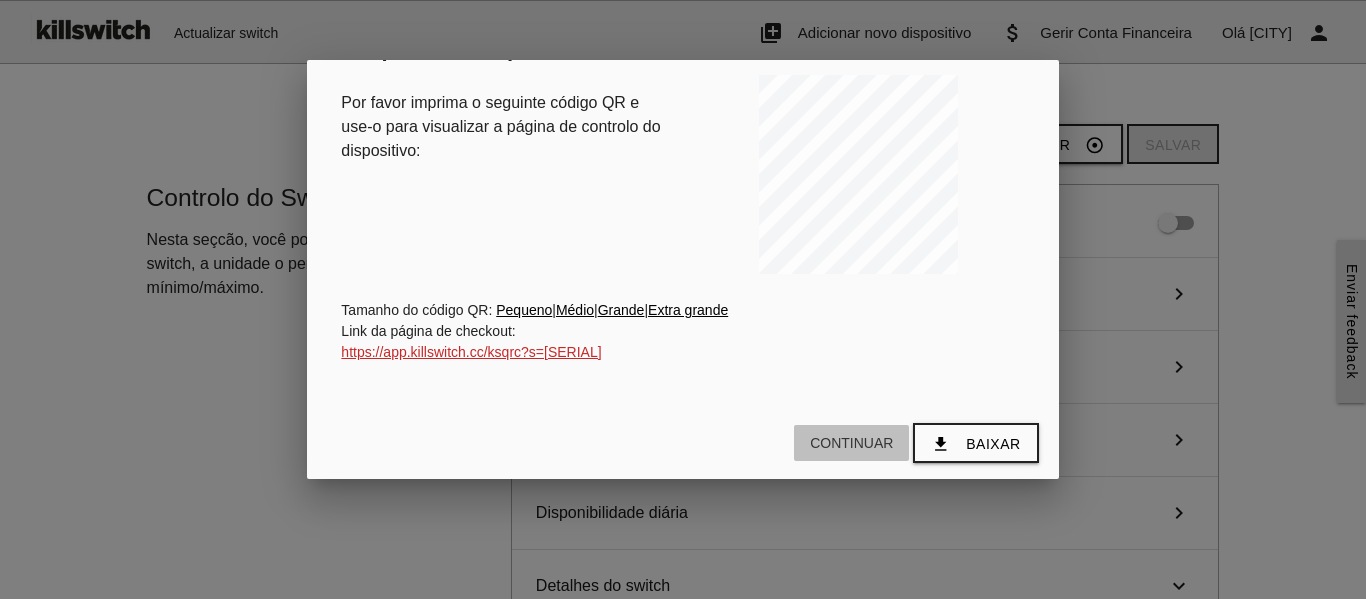 click on "Continuar" at bounding box center [851, 443] 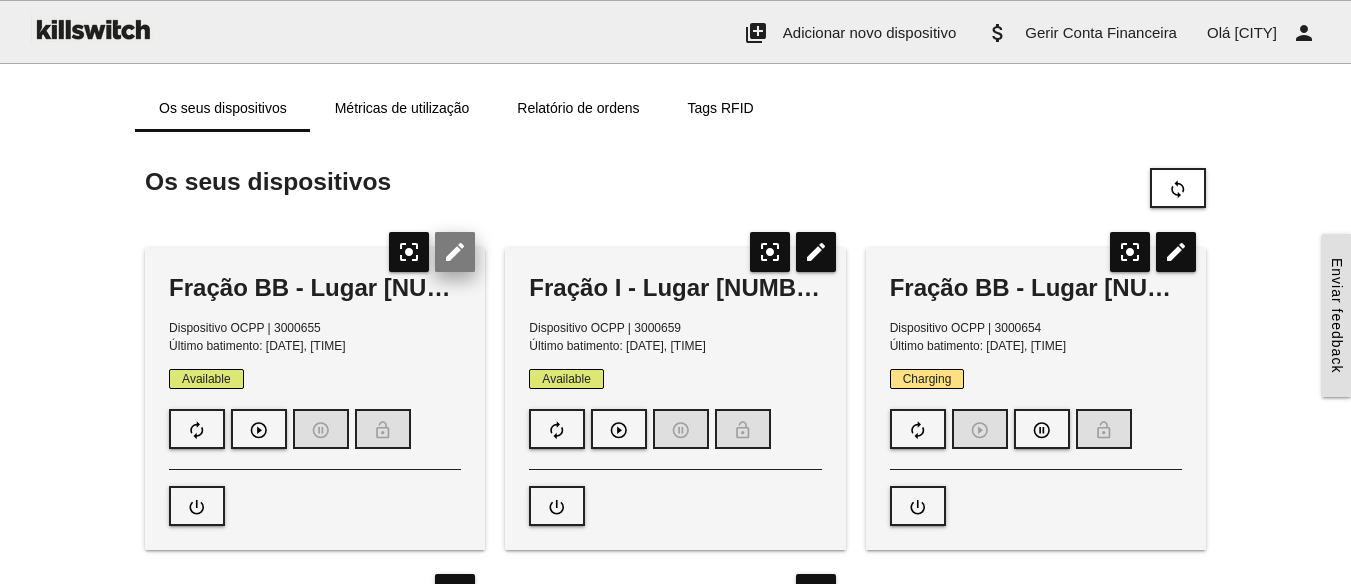 click on "edit" at bounding box center (455, 252) 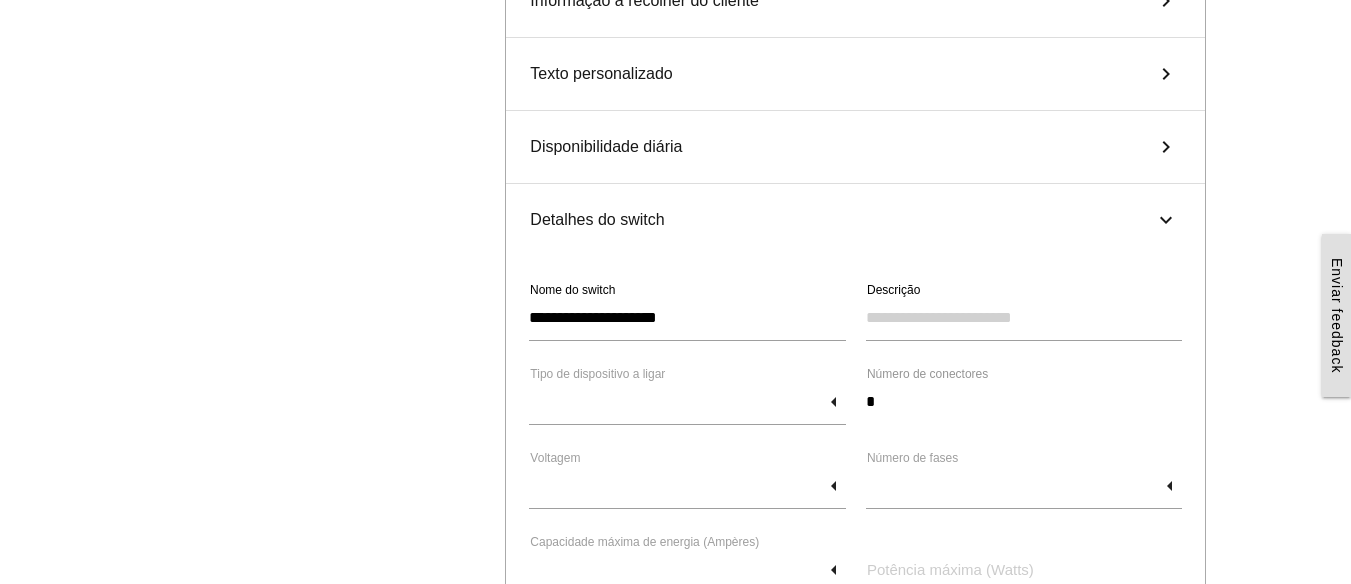 scroll, scrollTop: 400, scrollLeft: 0, axis: vertical 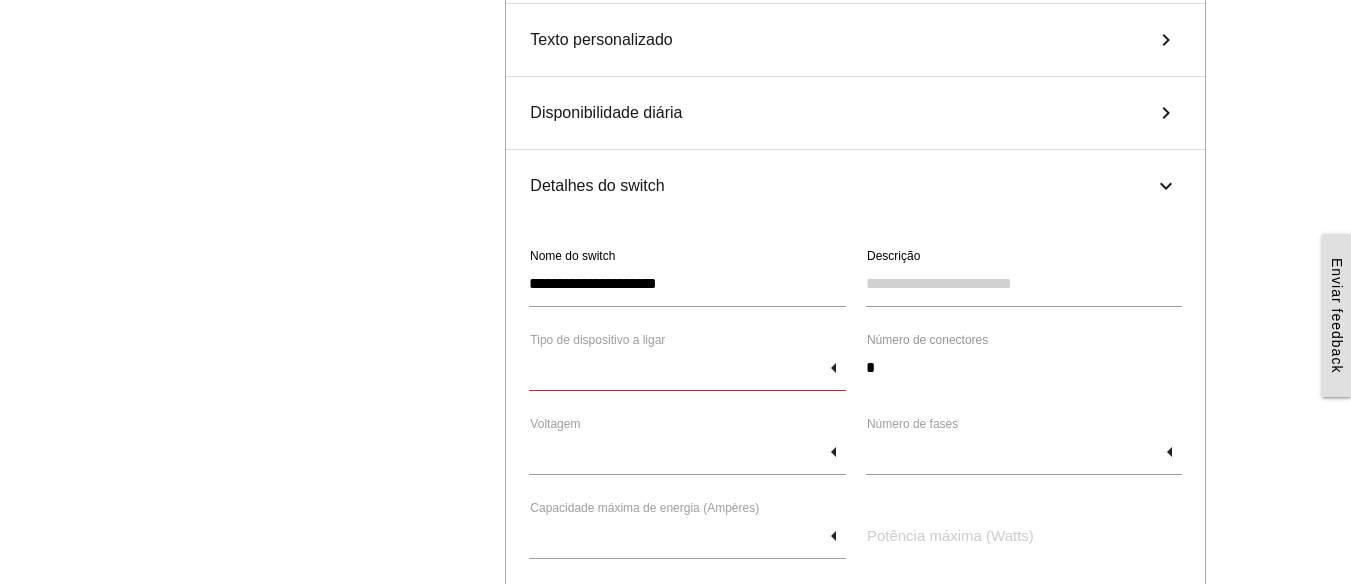 click at bounding box center [687, 368] 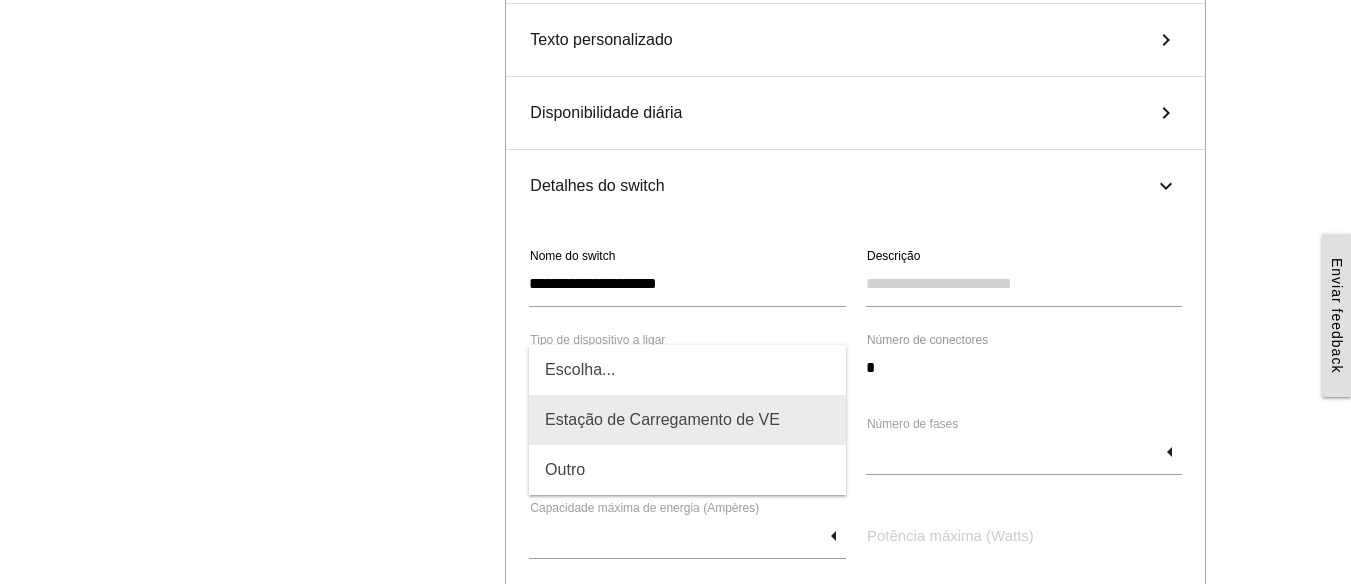 click on "Estação de Carregamento de VE" at bounding box center (687, 420) 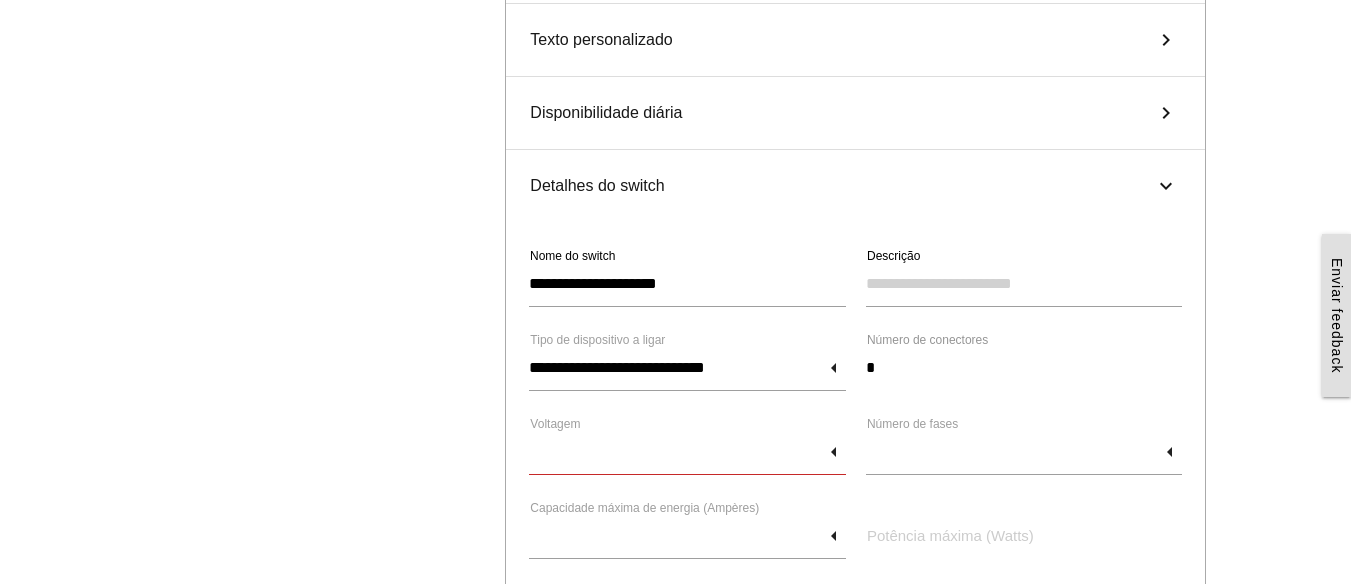 click at bounding box center (687, 452) 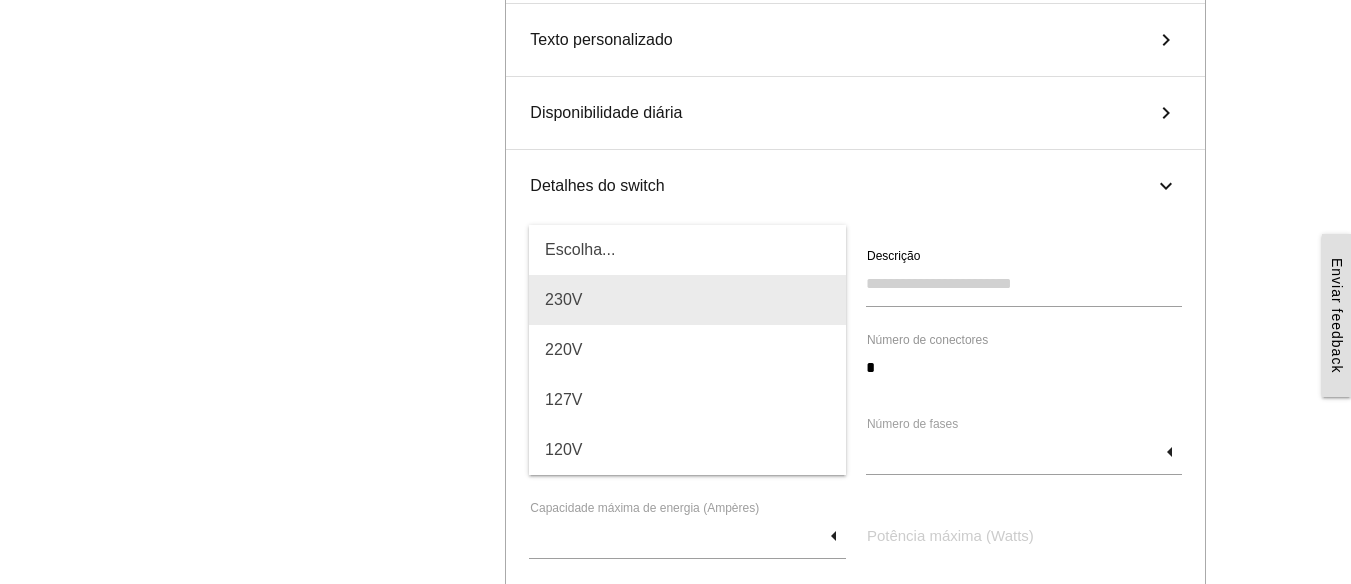 click on "230V" at bounding box center [687, 300] 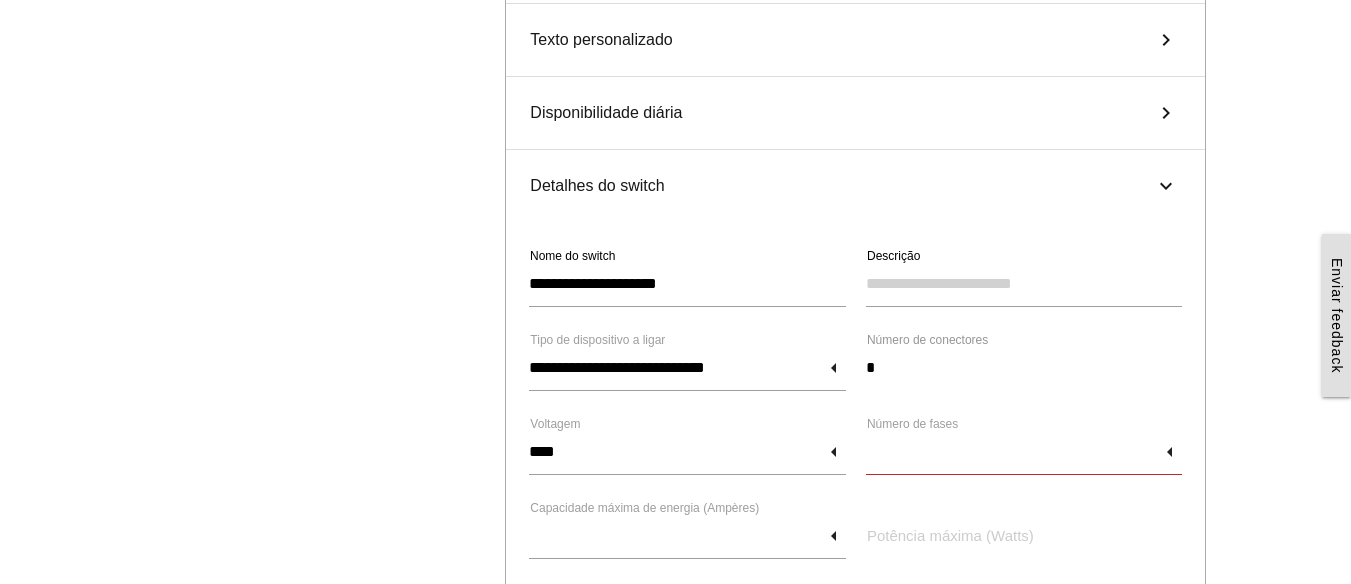 click at bounding box center [1024, 452] 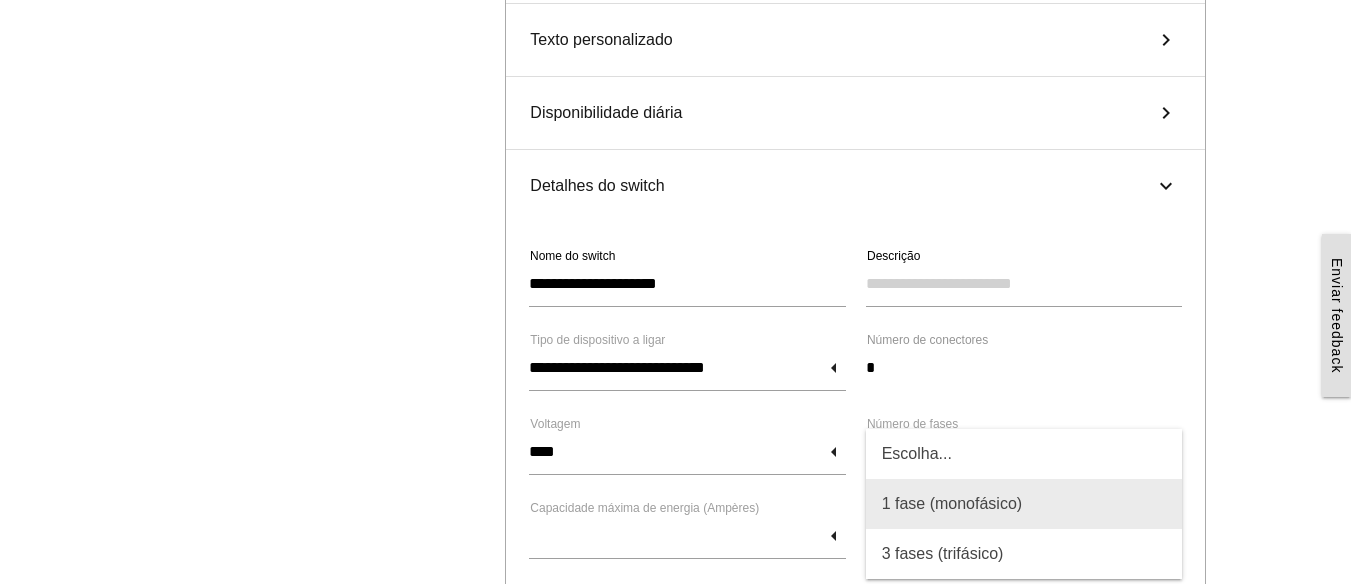 click on "1 fase (monofásico)" at bounding box center [1024, 504] 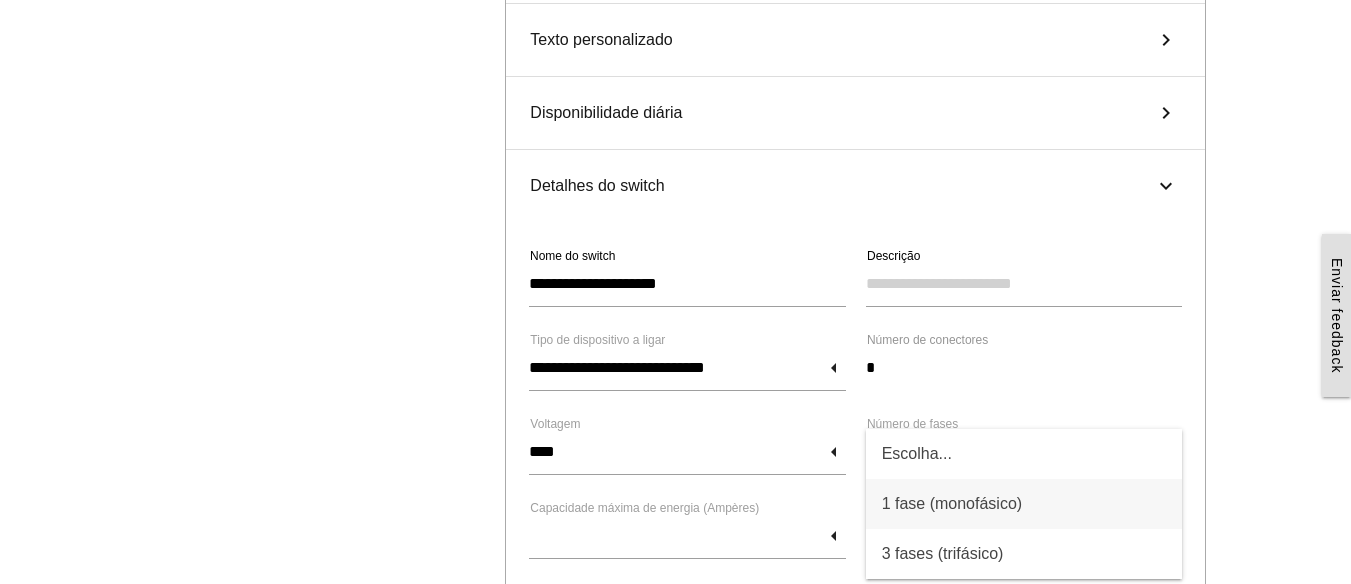 type 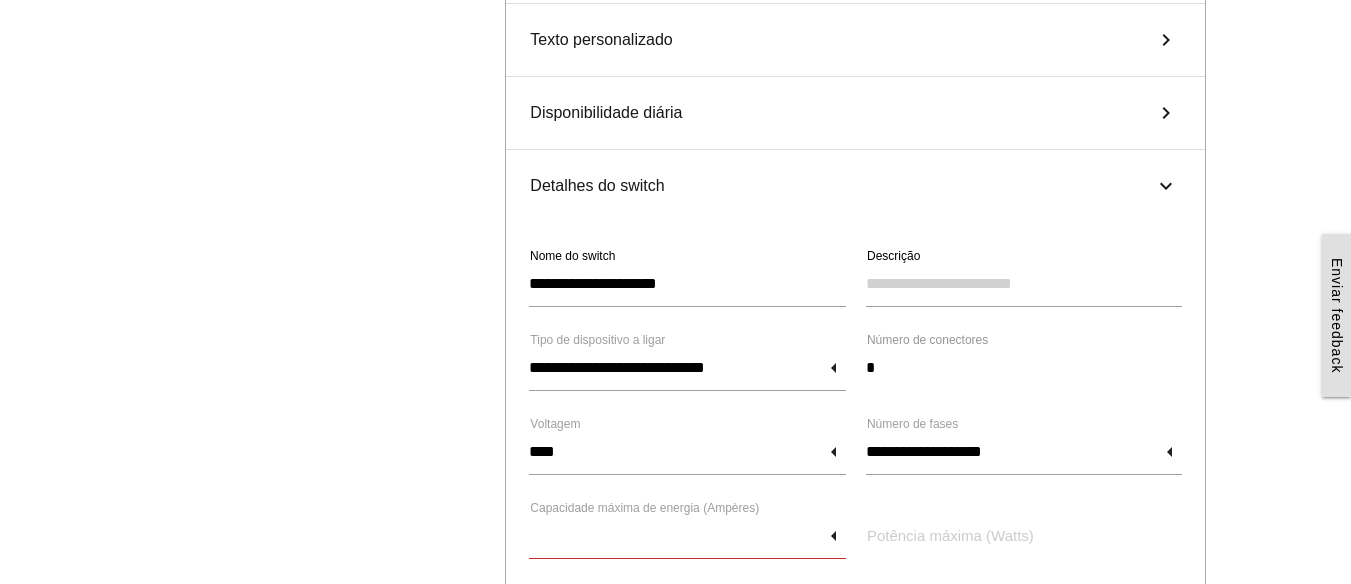 click at bounding box center [687, 536] 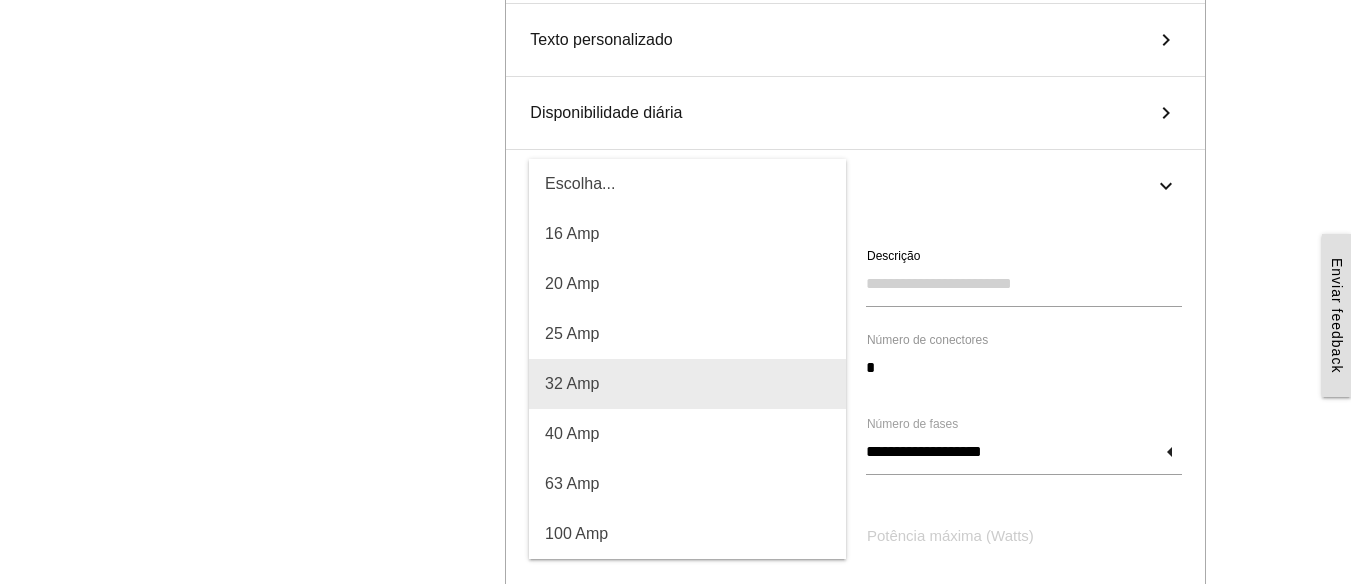 click on "32 Amp" at bounding box center [687, 384] 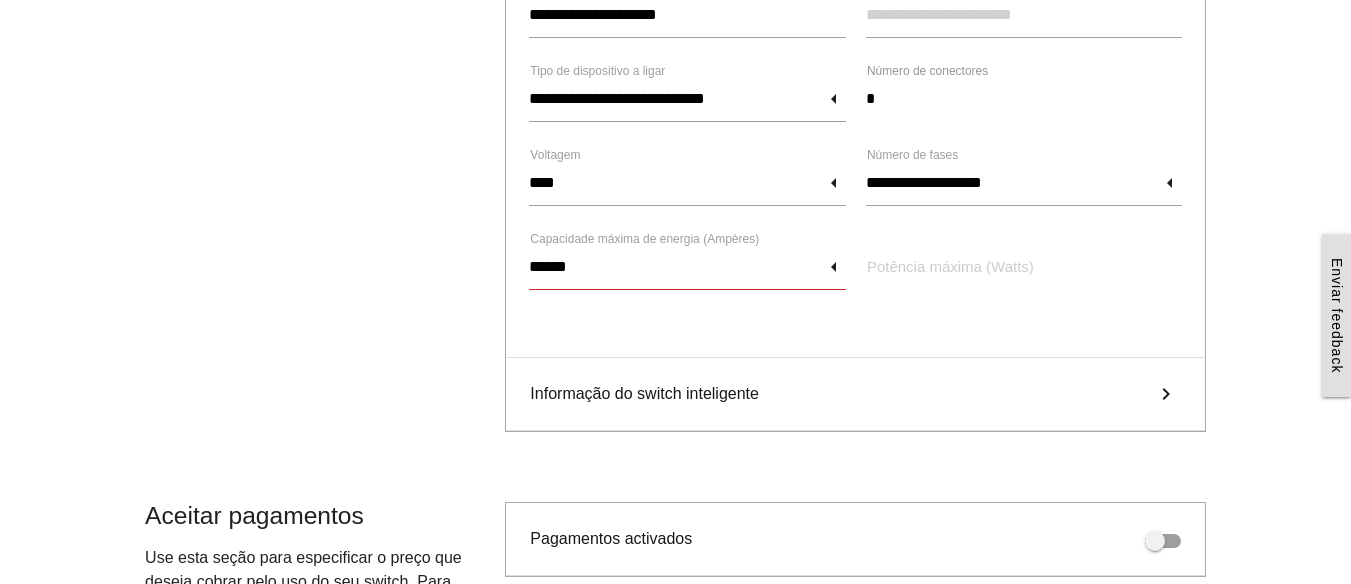 scroll, scrollTop: 0, scrollLeft: 0, axis: both 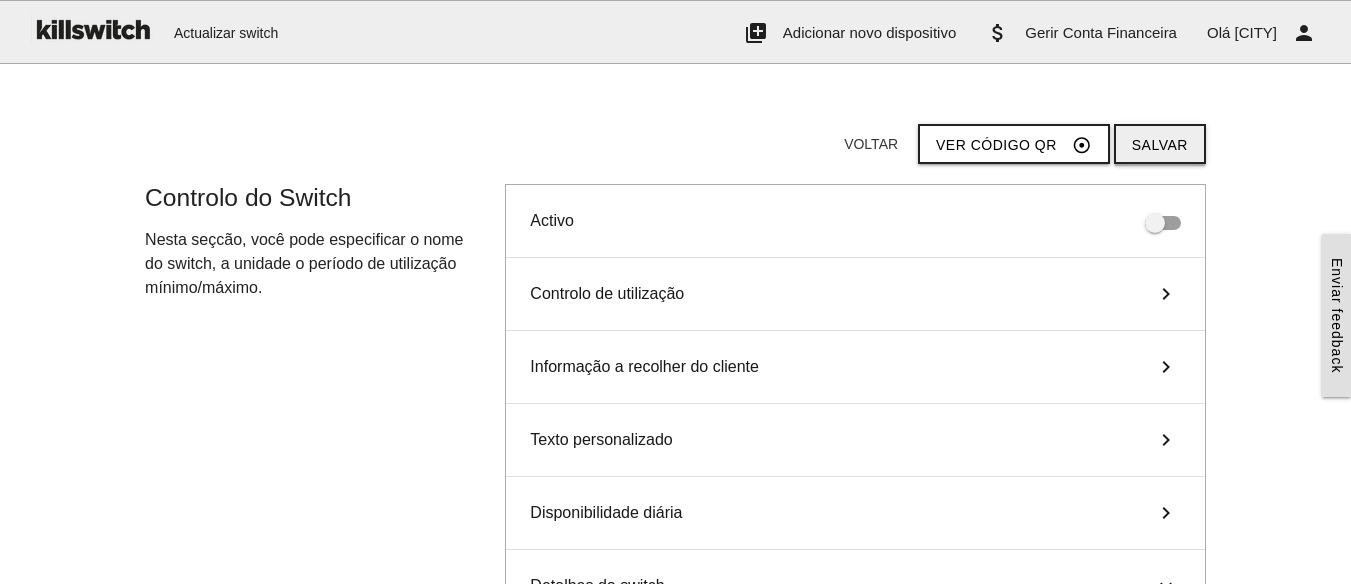 click on "Salvar" at bounding box center [1160, 144] 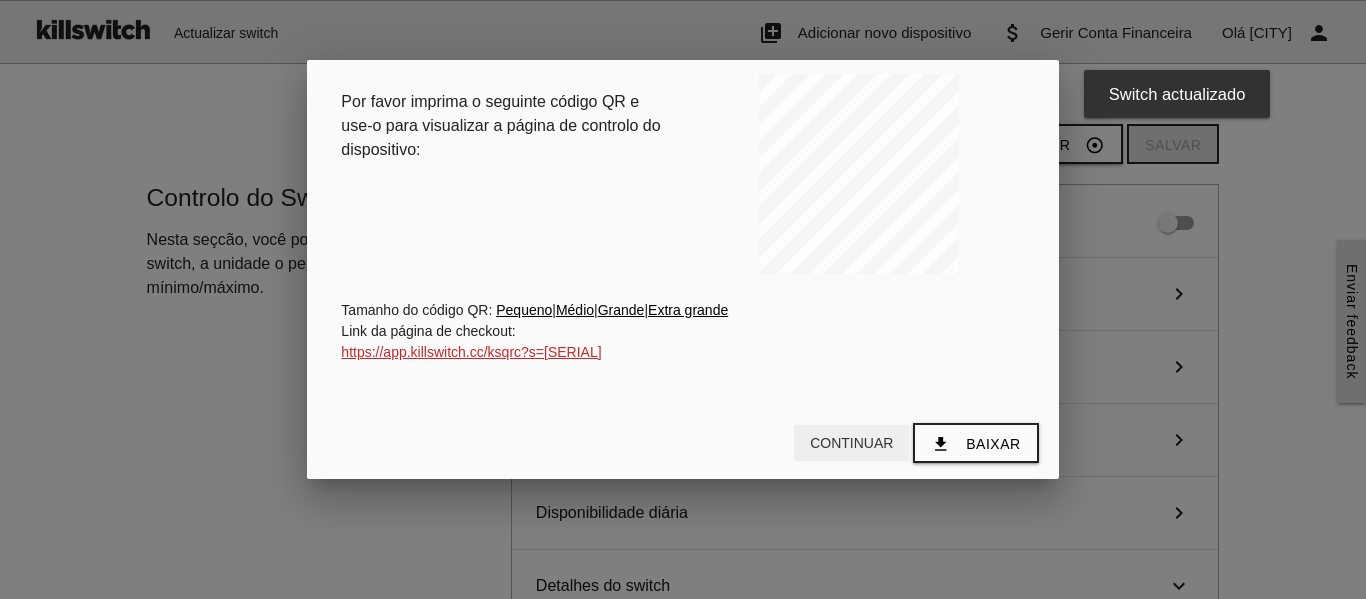 click on "Continuar" at bounding box center [851, 443] 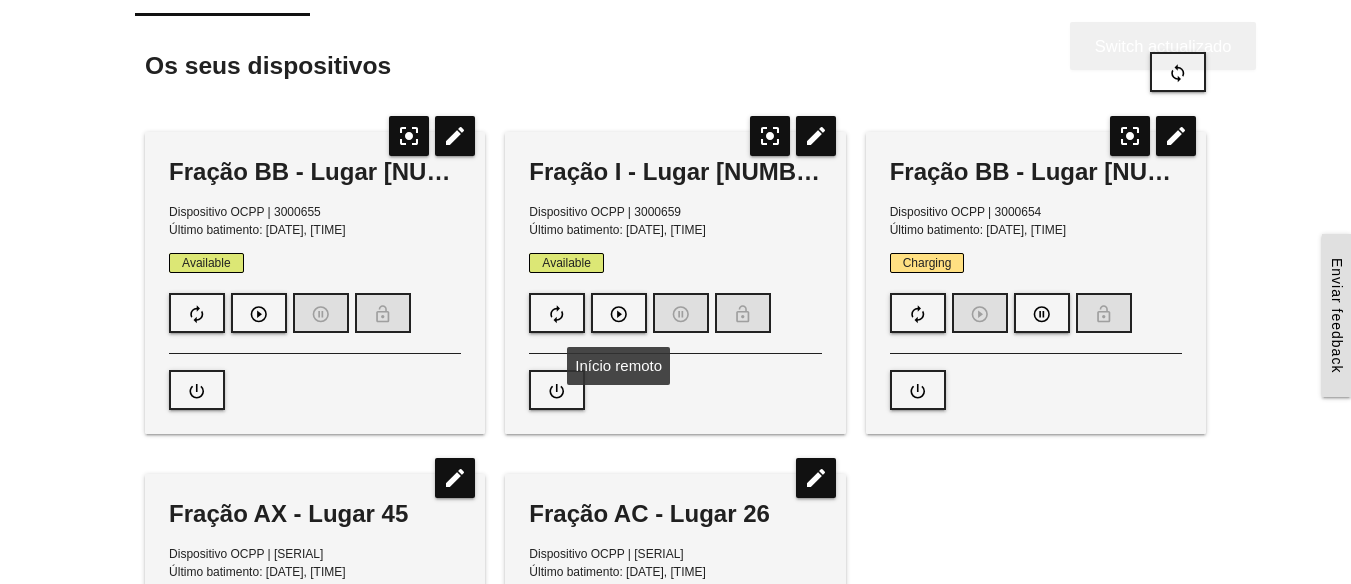 scroll, scrollTop: 100, scrollLeft: 0, axis: vertical 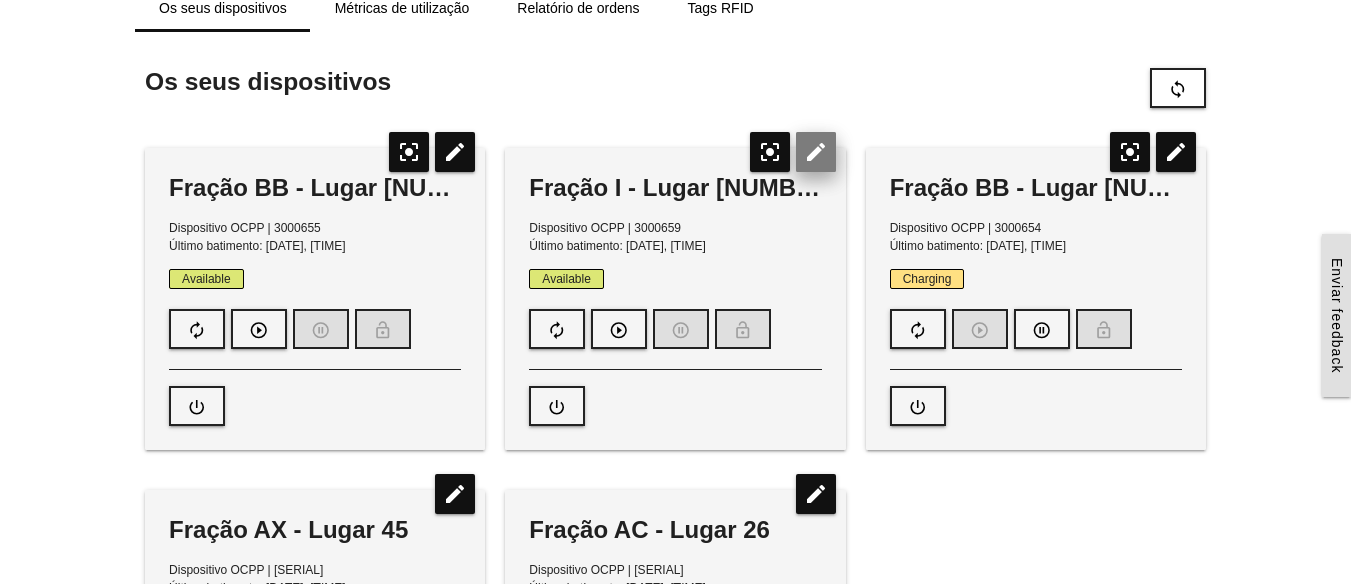 click on "edit" at bounding box center (816, 152) 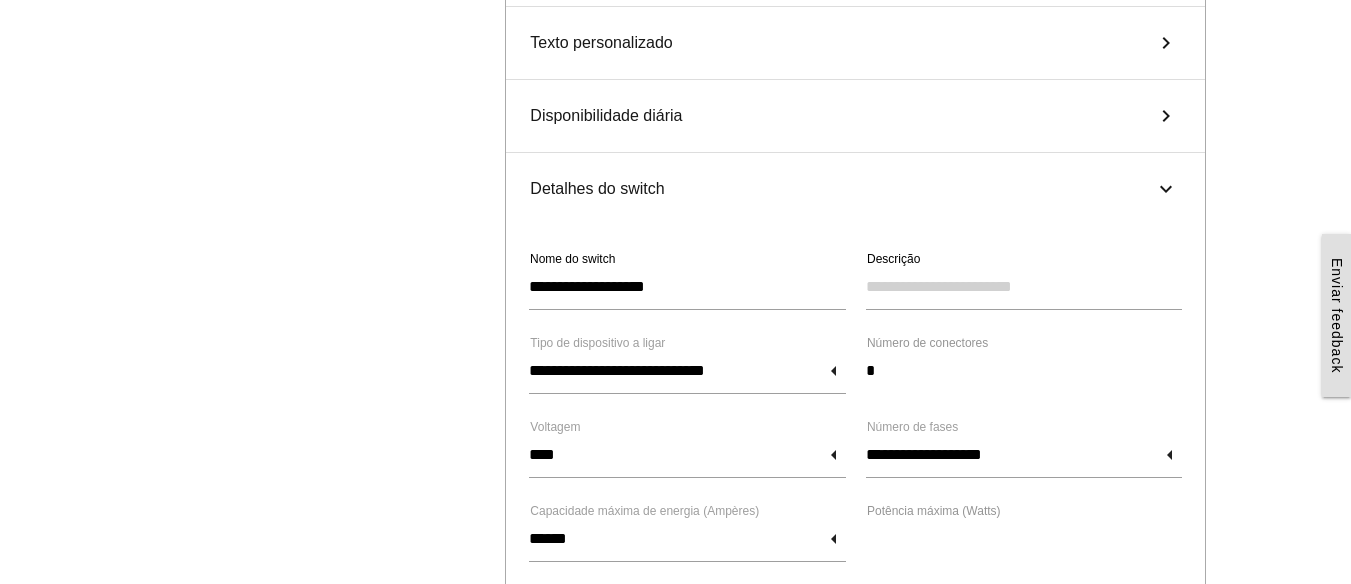 scroll, scrollTop: 0, scrollLeft: 0, axis: both 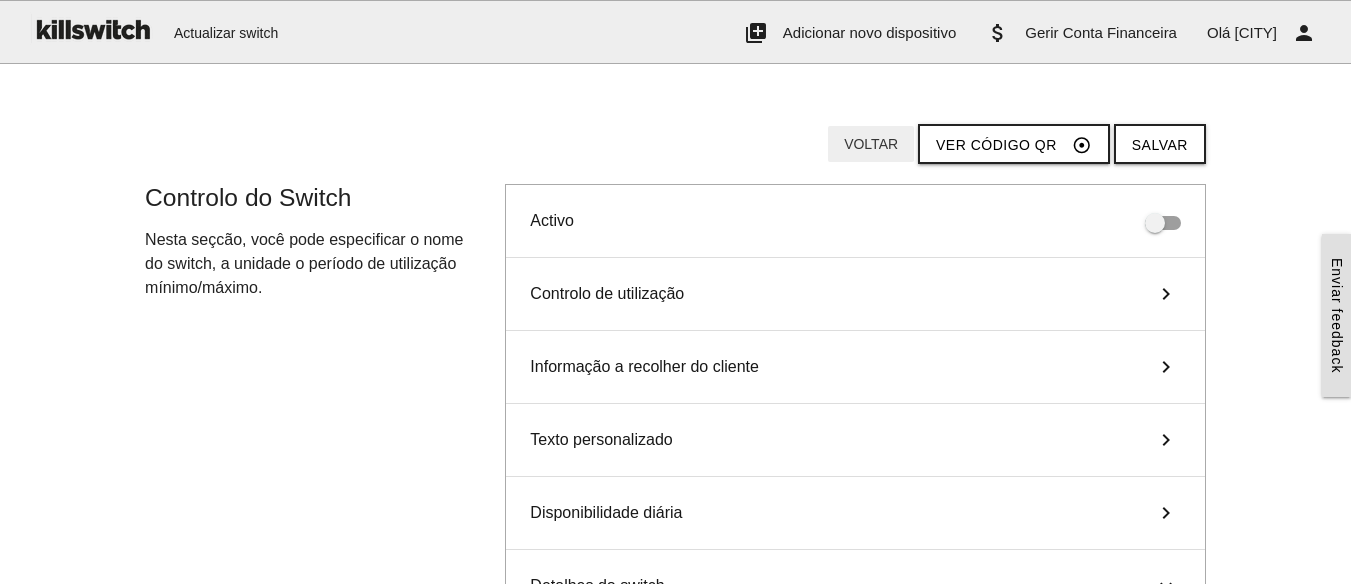 click on "Voltar" at bounding box center (871, 144) 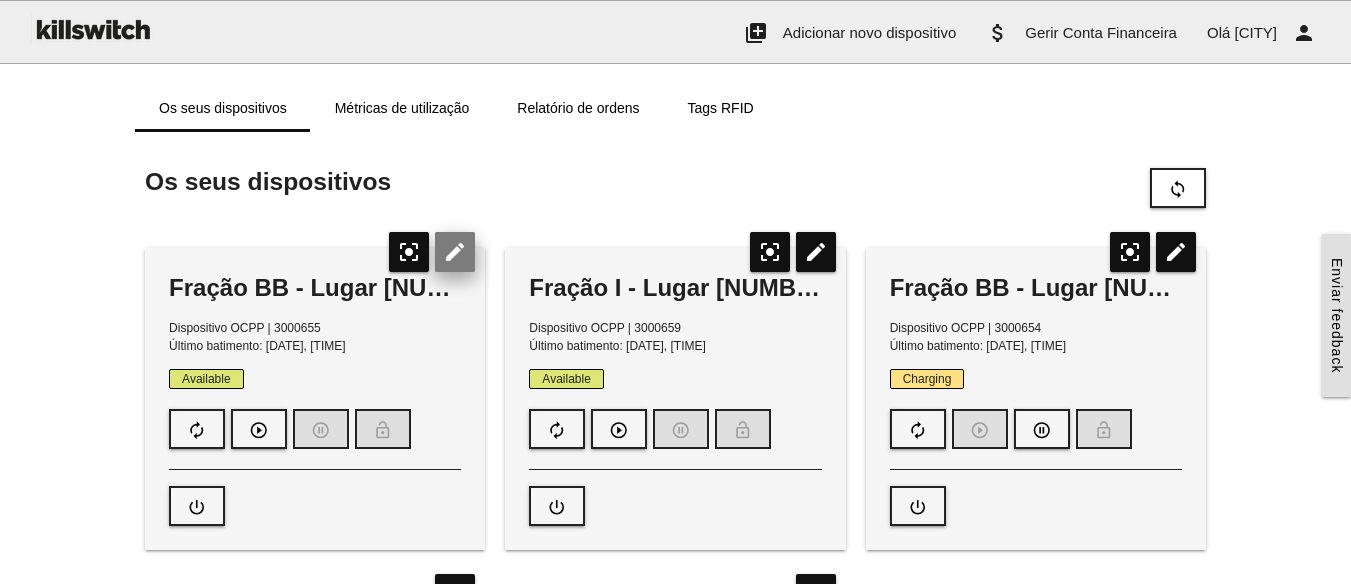 click on "edit" at bounding box center (455, 252) 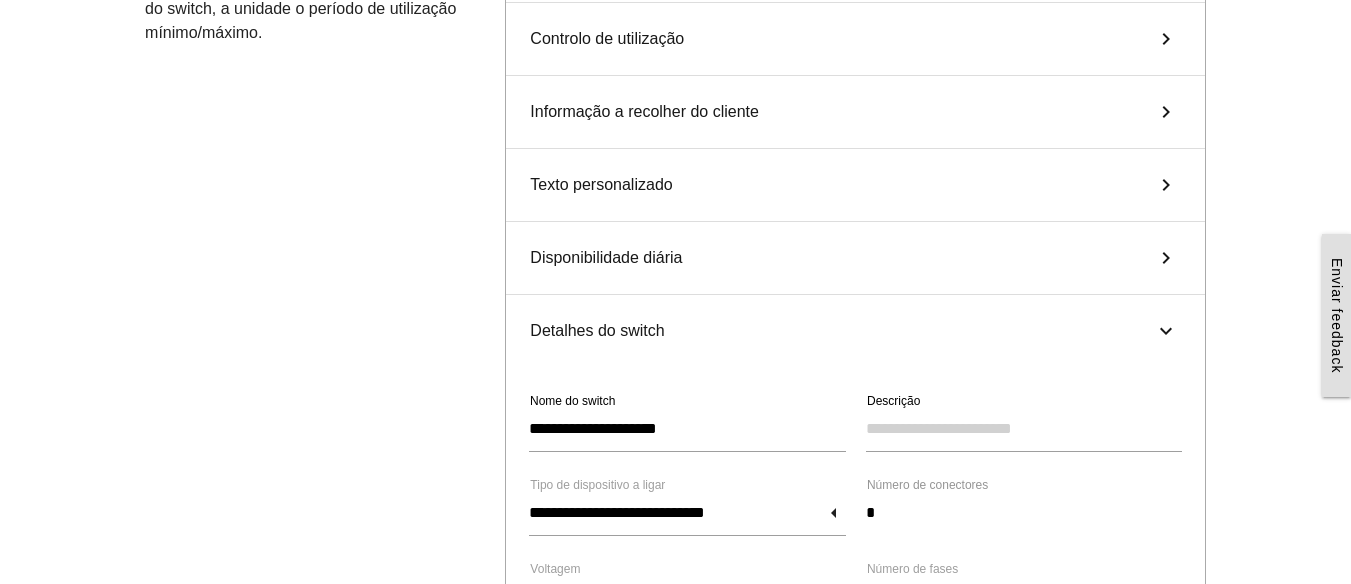 scroll, scrollTop: 0, scrollLeft: 0, axis: both 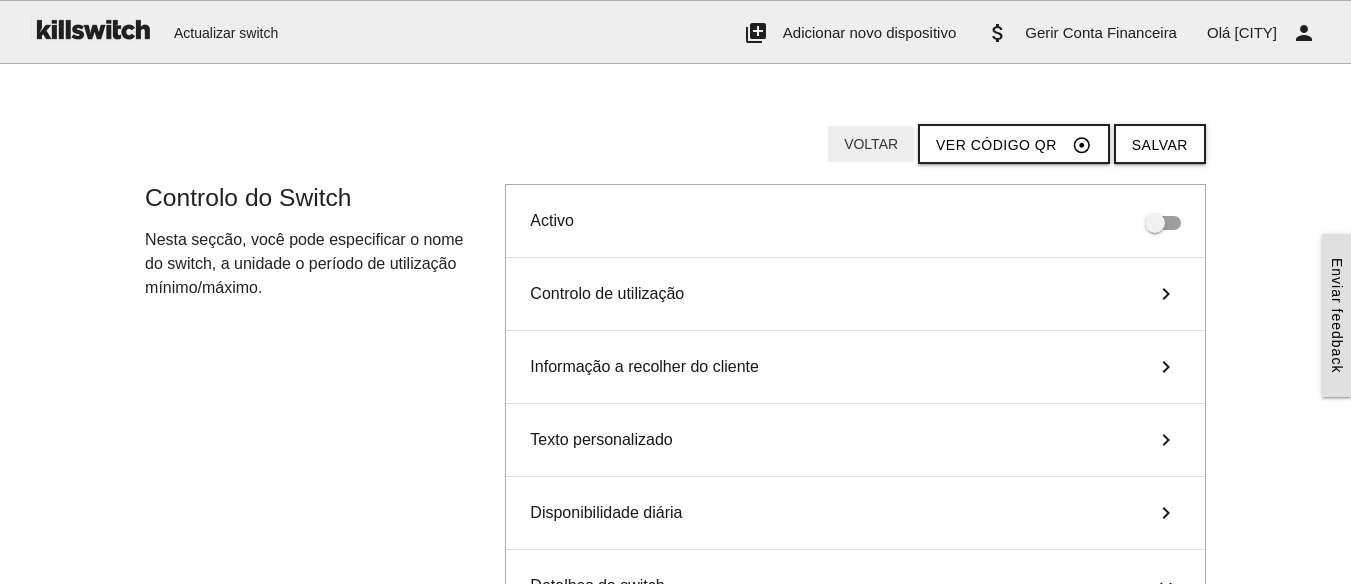 click on "Voltar" at bounding box center [871, 144] 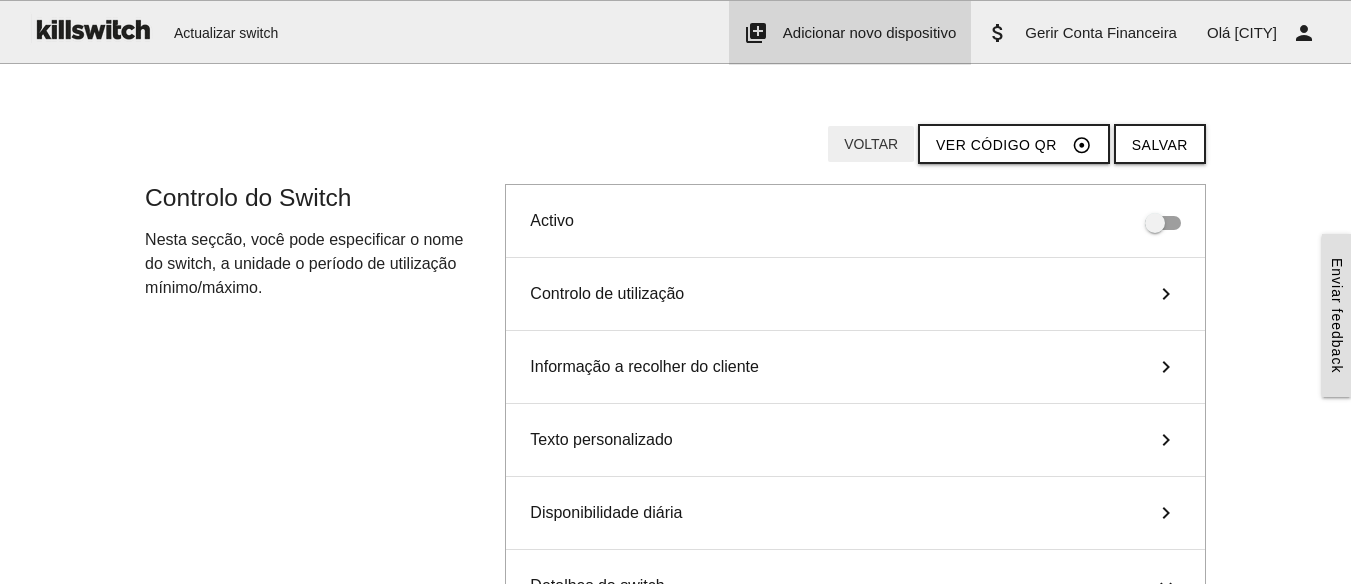type 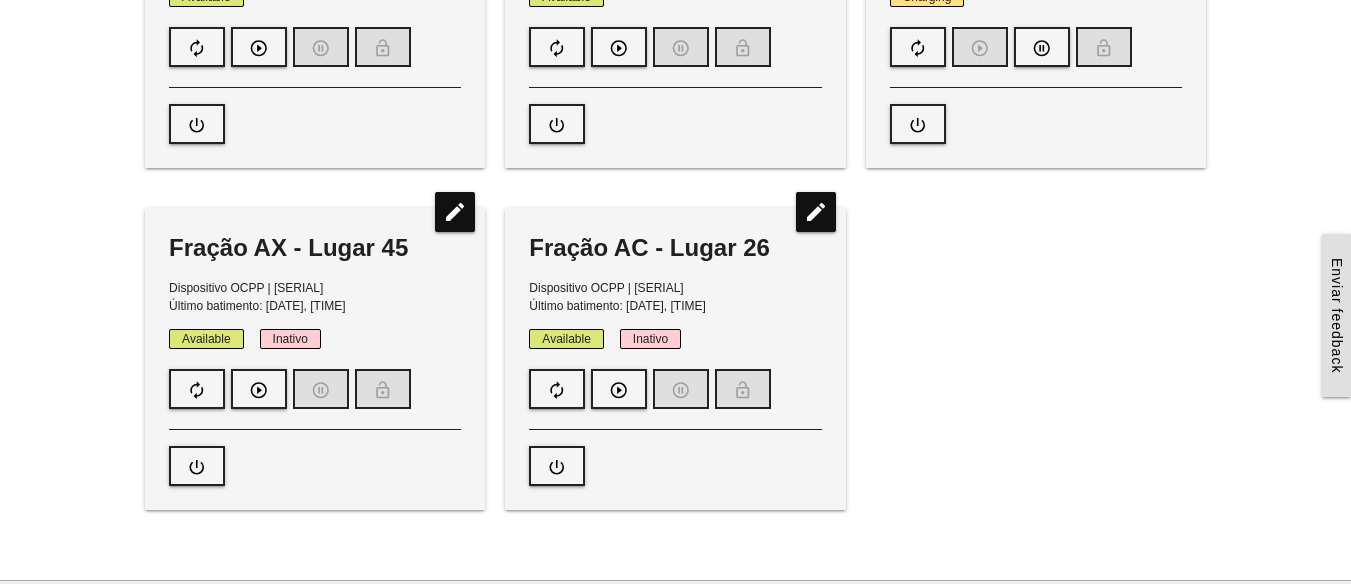 scroll, scrollTop: 400, scrollLeft: 0, axis: vertical 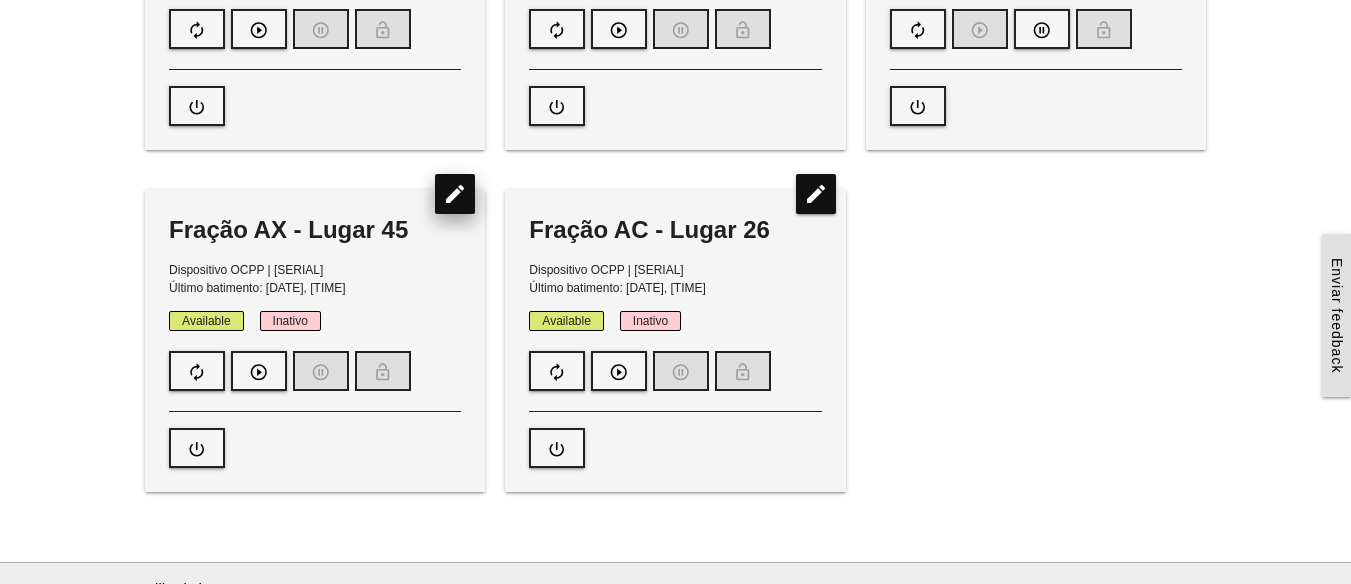 click on "edit" at bounding box center (455, 194) 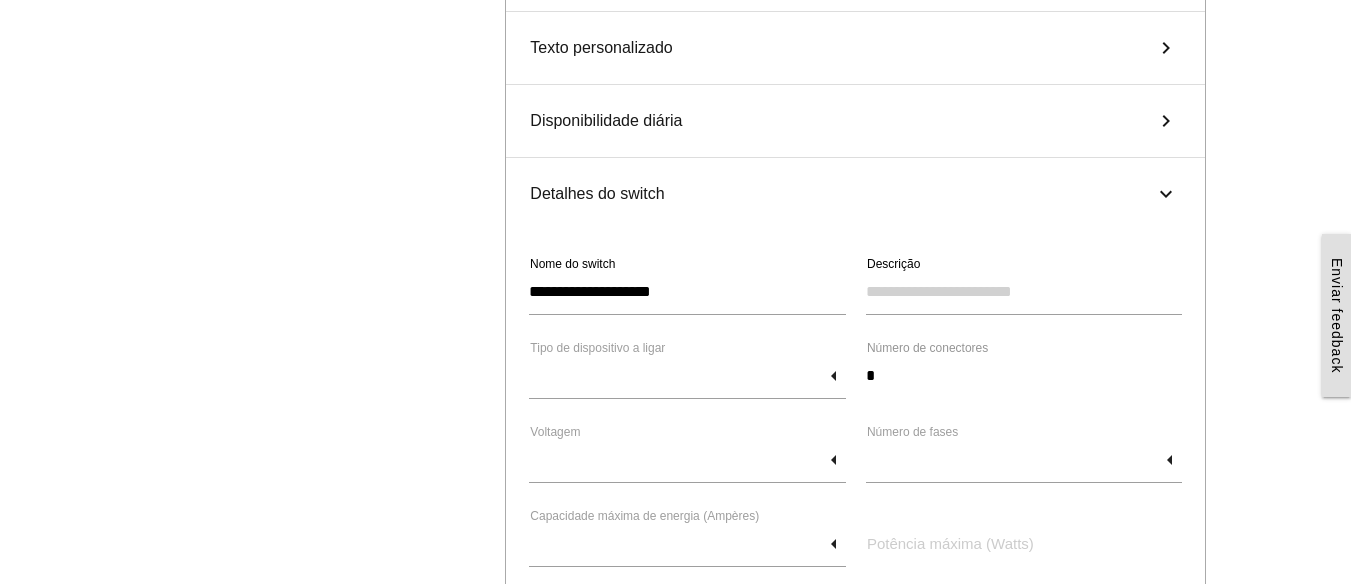 scroll, scrollTop: 400, scrollLeft: 0, axis: vertical 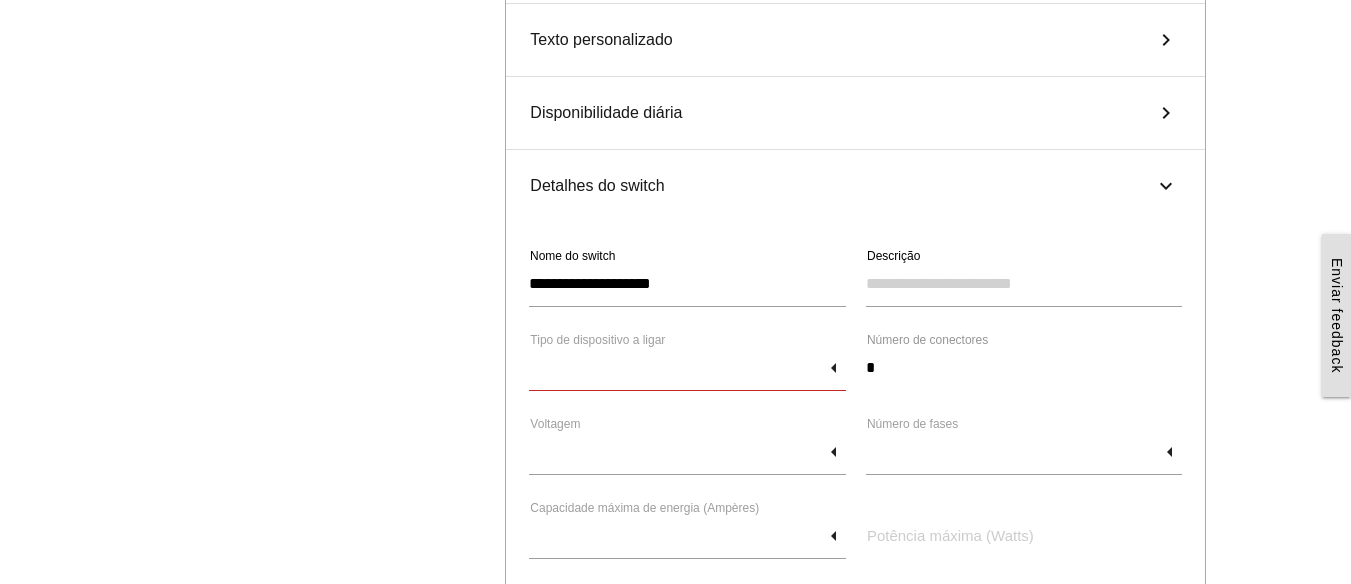 click at bounding box center (687, 368) 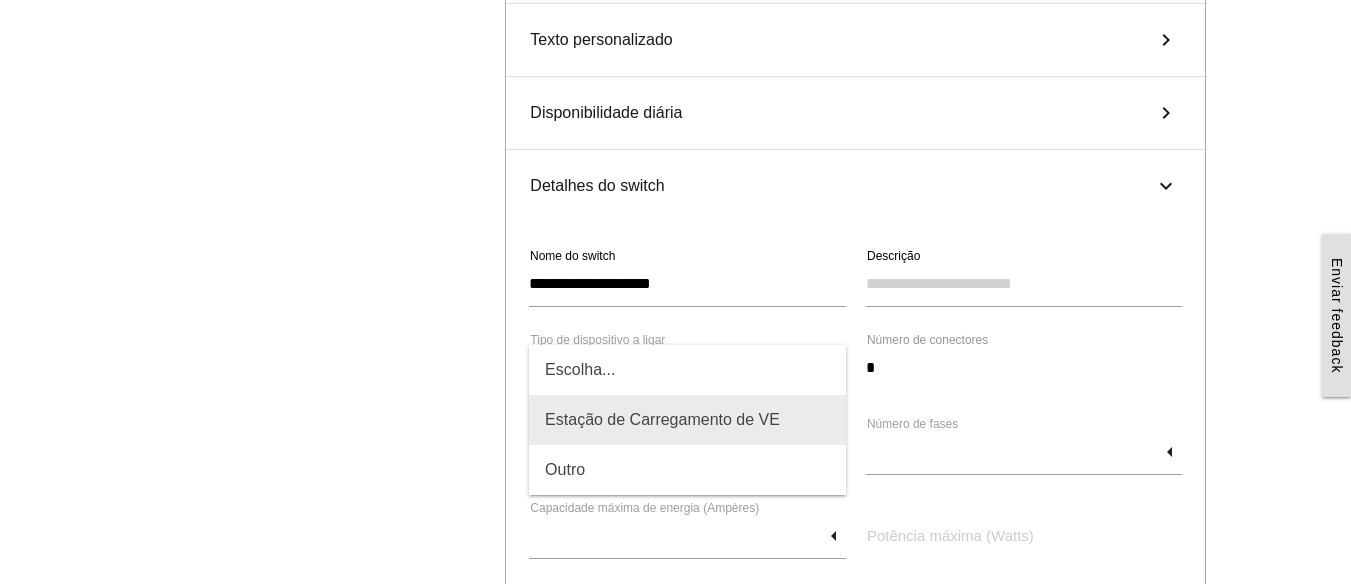 click on "Estação de Carregamento de VE" at bounding box center [687, 420] 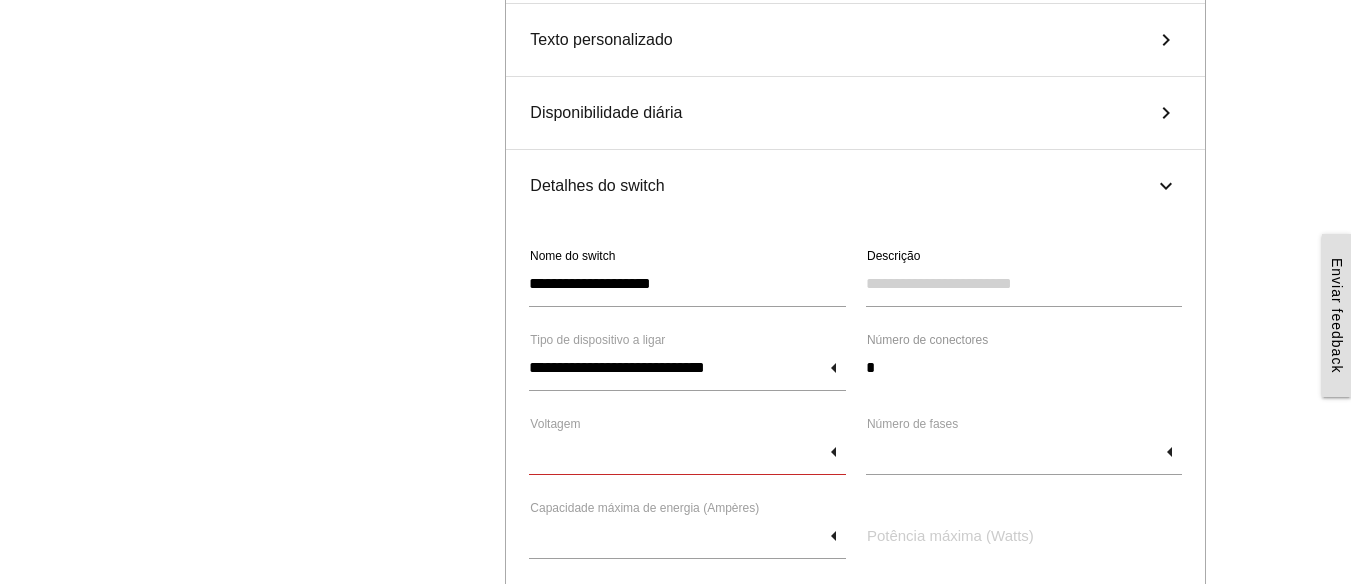click at bounding box center [687, 452] 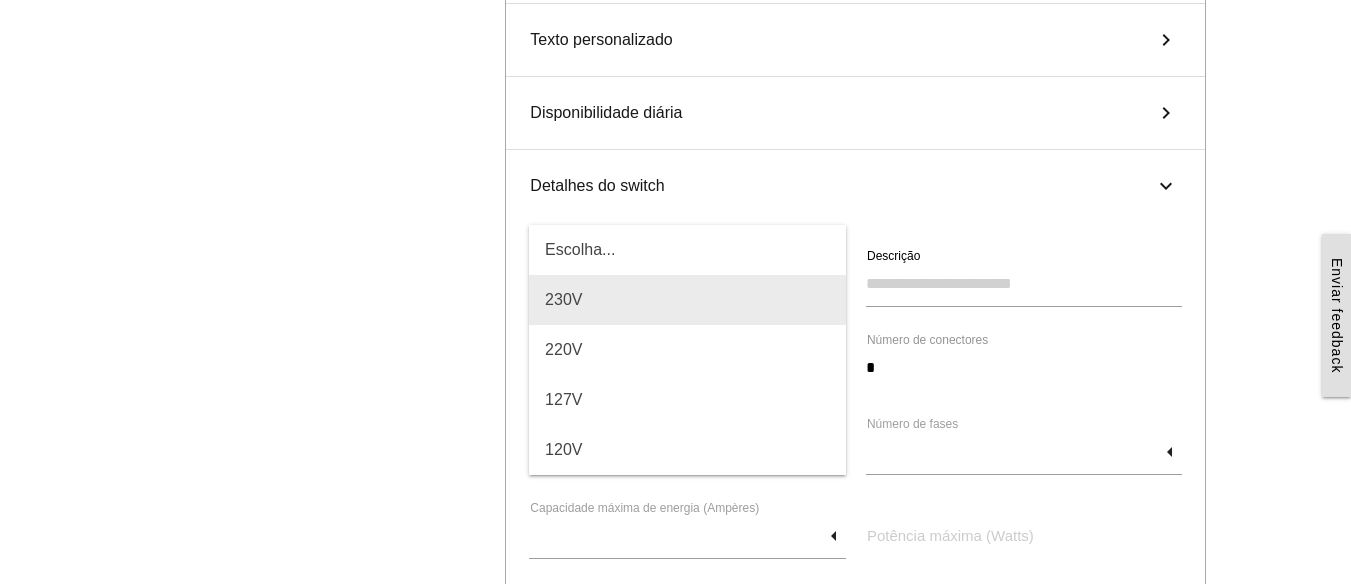 click on "230V" at bounding box center (687, 300) 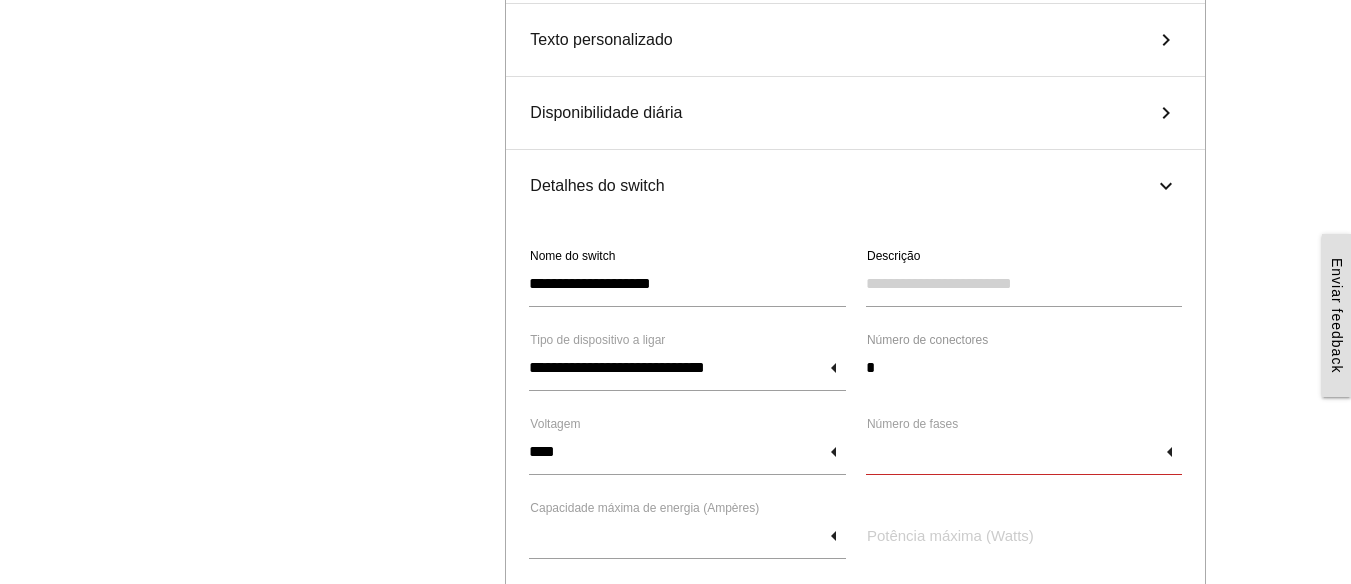 click at bounding box center [1024, 452] 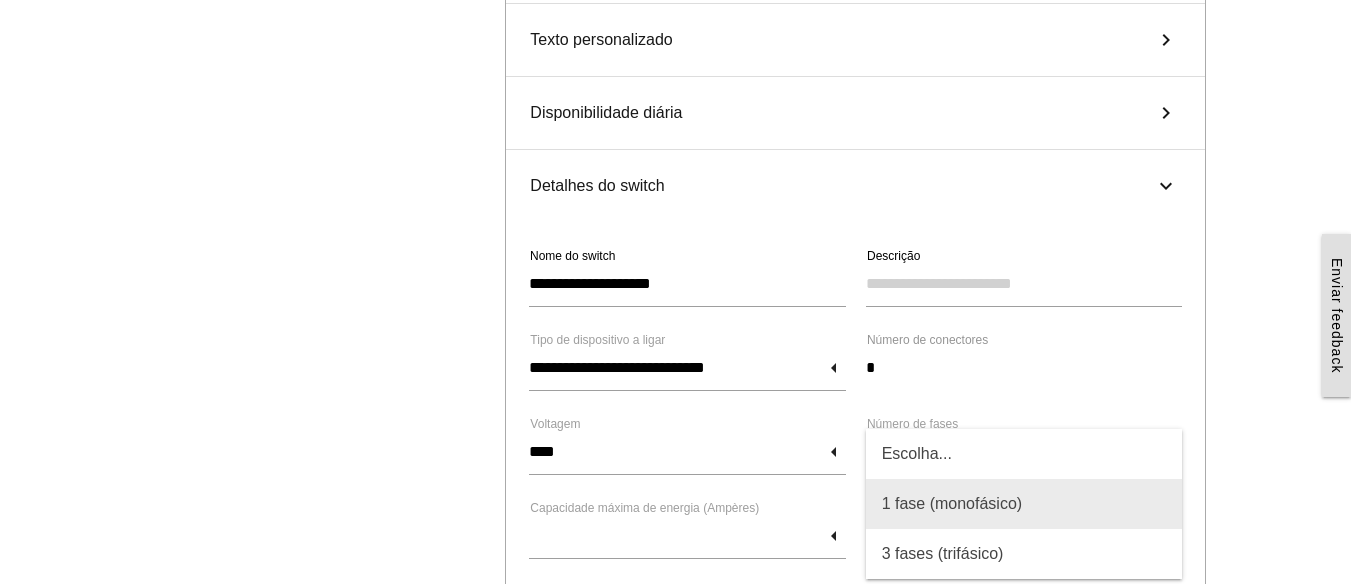 click on "1 fase (monofásico)" at bounding box center [1024, 504] 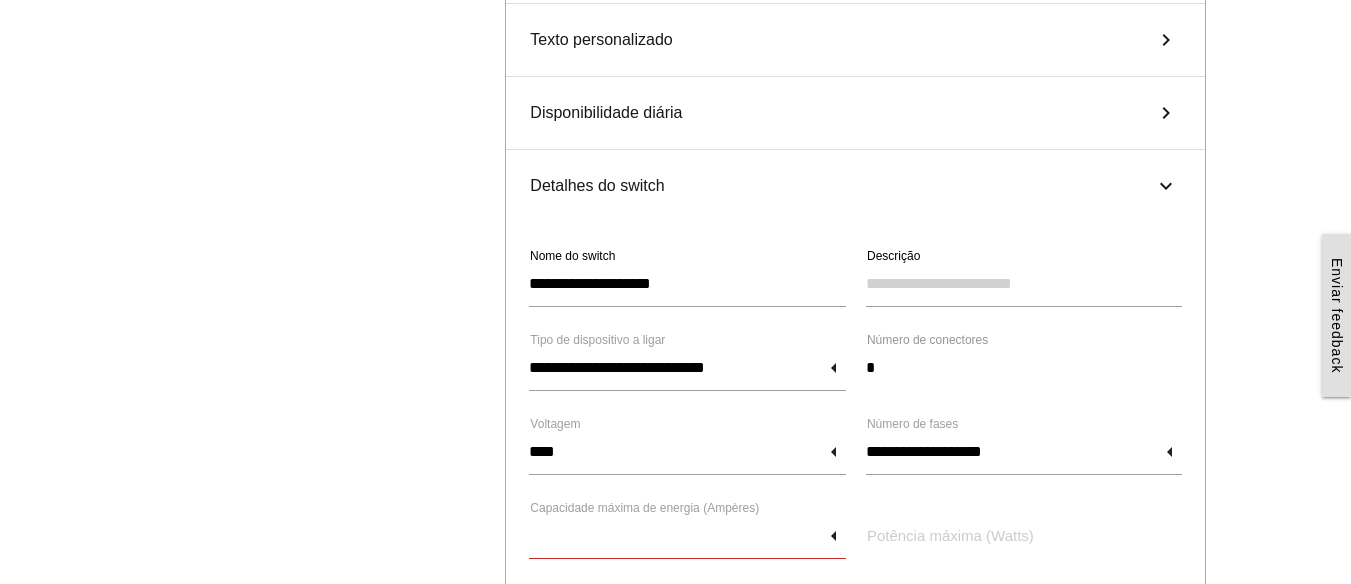 click at bounding box center [687, 536] 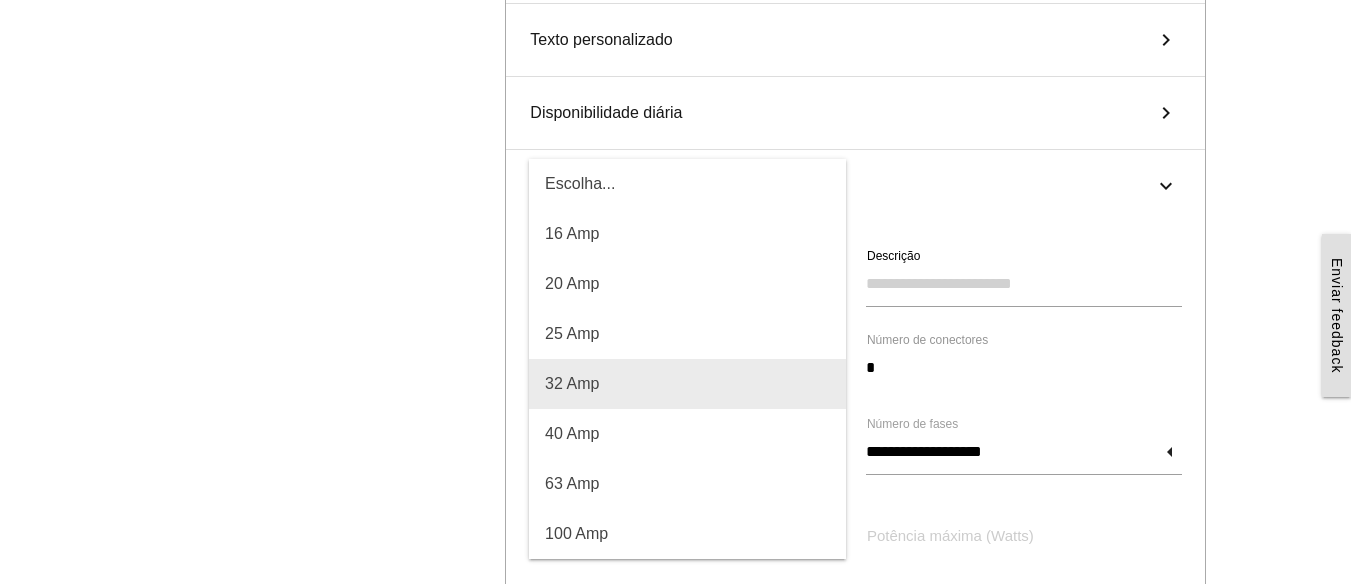 click on "32 Amp" at bounding box center [687, 384] 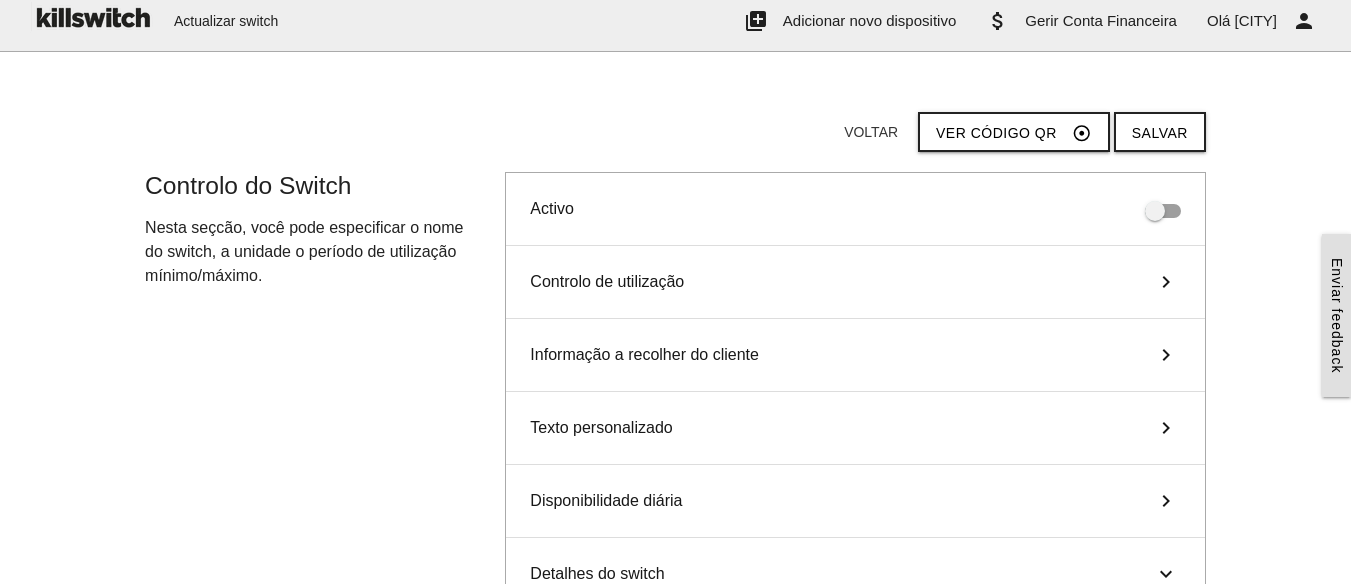 scroll, scrollTop: 0, scrollLeft: 0, axis: both 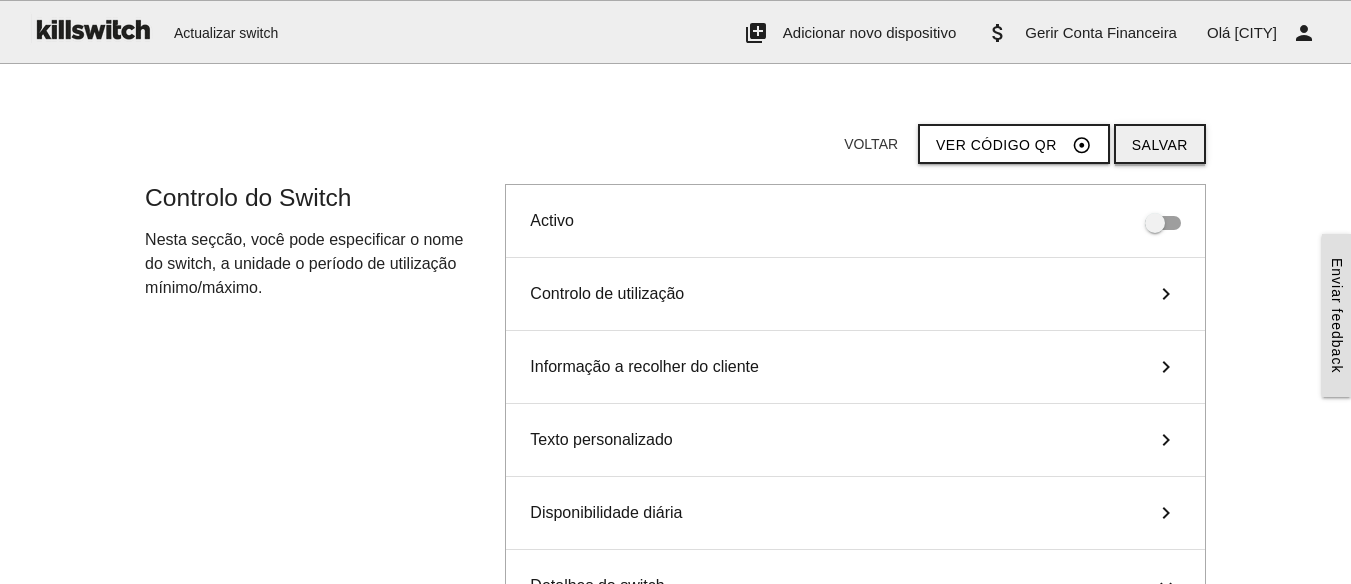 click on "Salvar" at bounding box center [1160, 144] 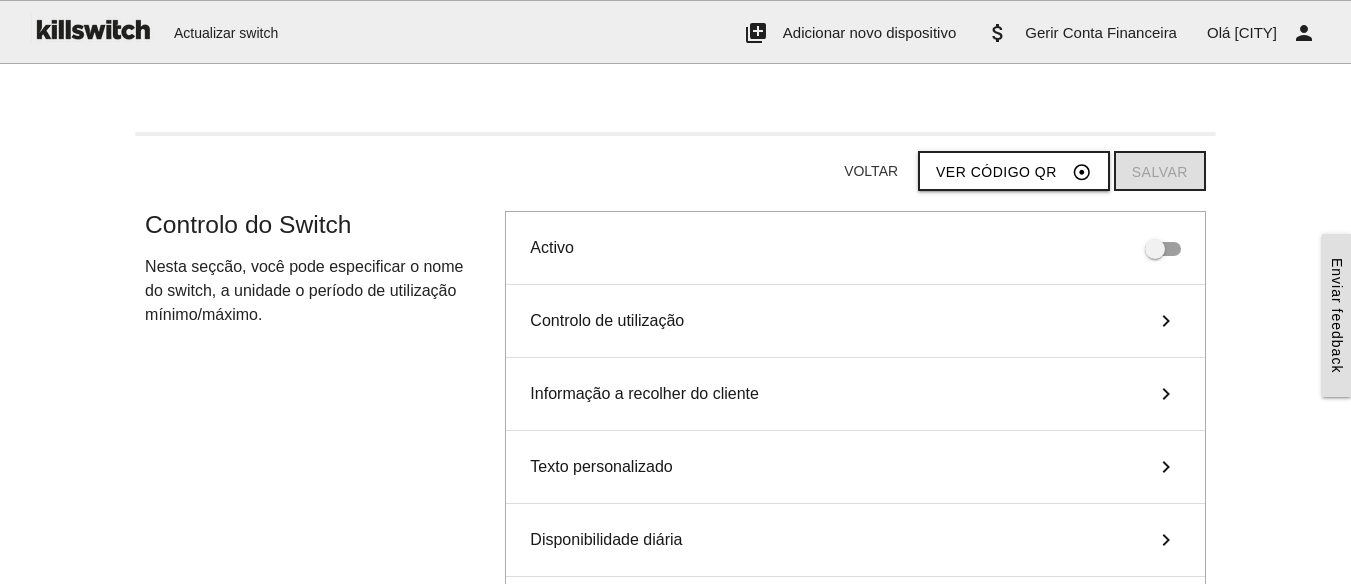 type 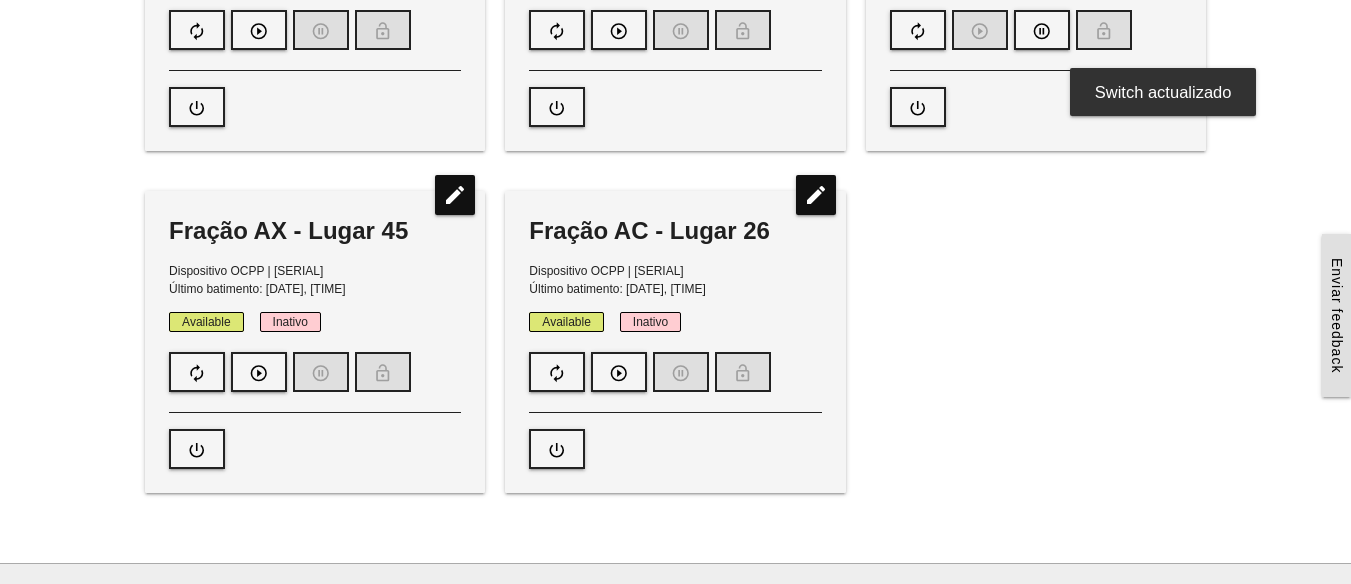 scroll, scrollTop: 450, scrollLeft: 0, axis: vertical 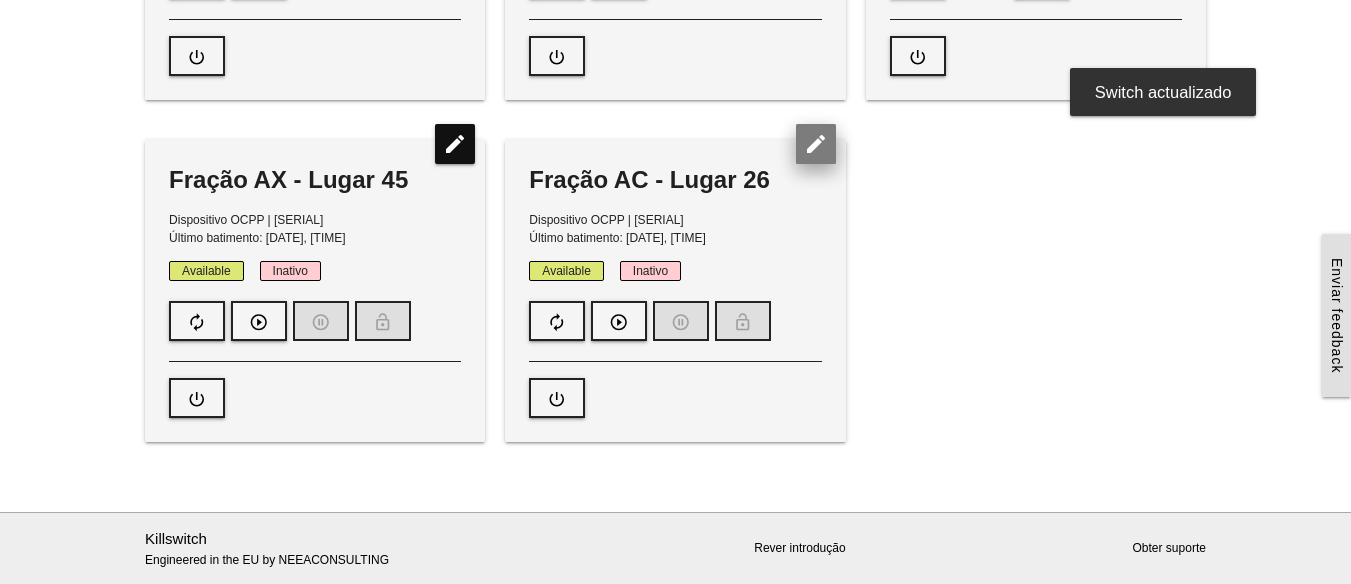 click on "edit" at bounding box center (816, 144) 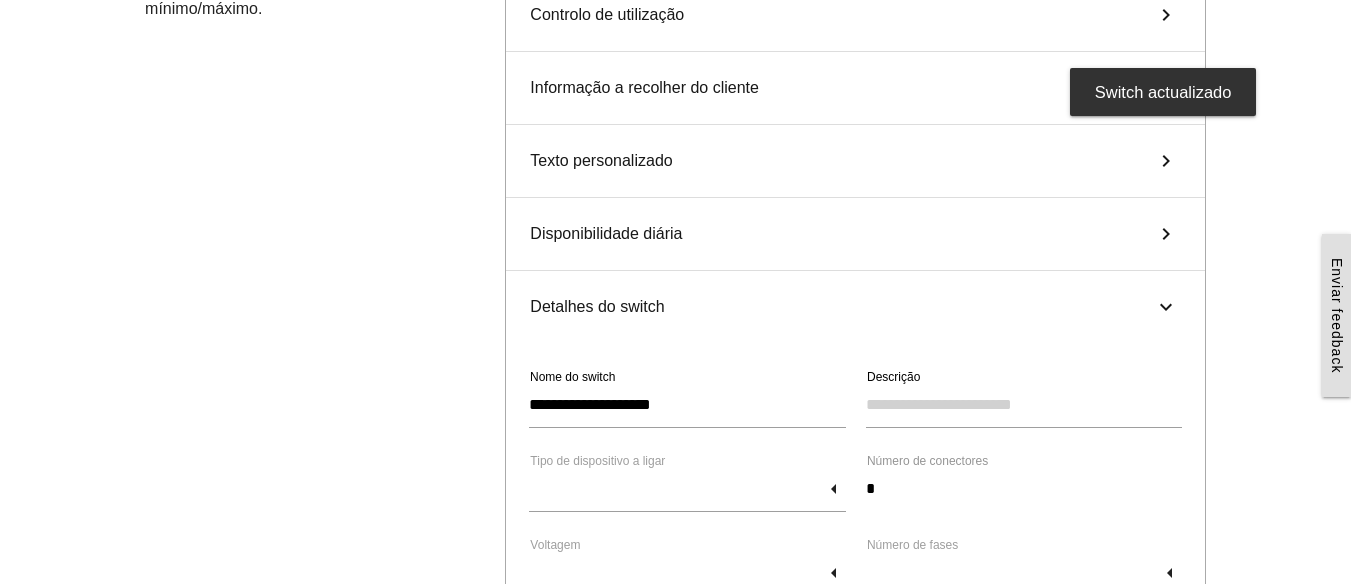 scroll, scrollTop: 500, scrollLeft: 0, axis: vertical 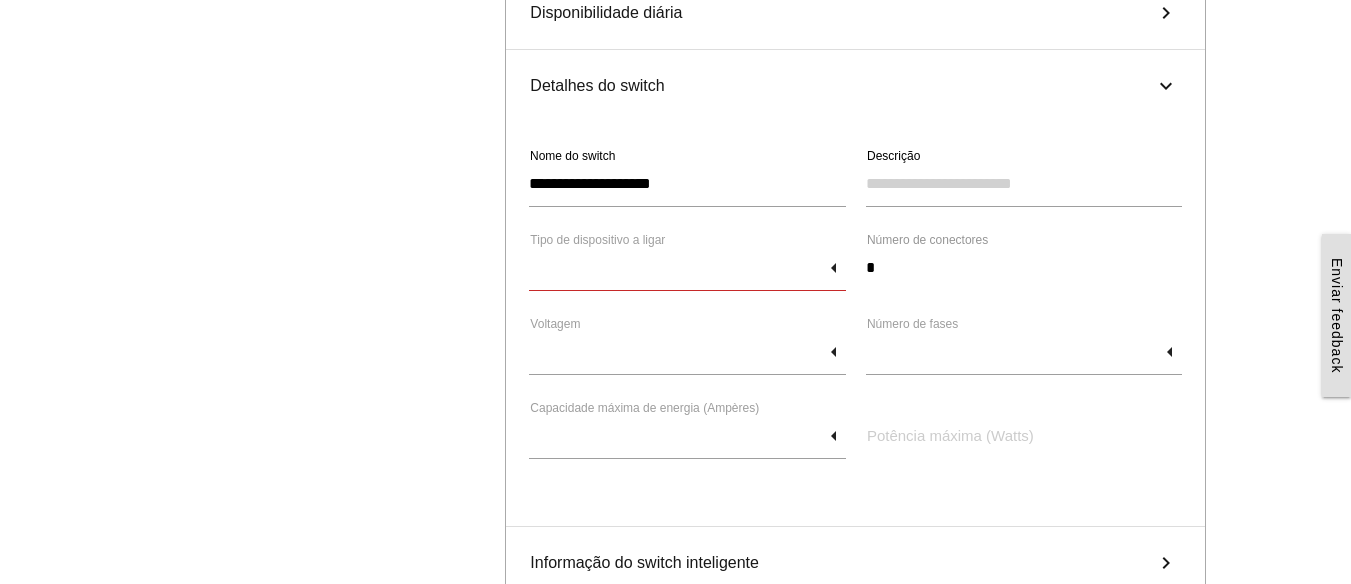 click at bounding box center (687, 268) 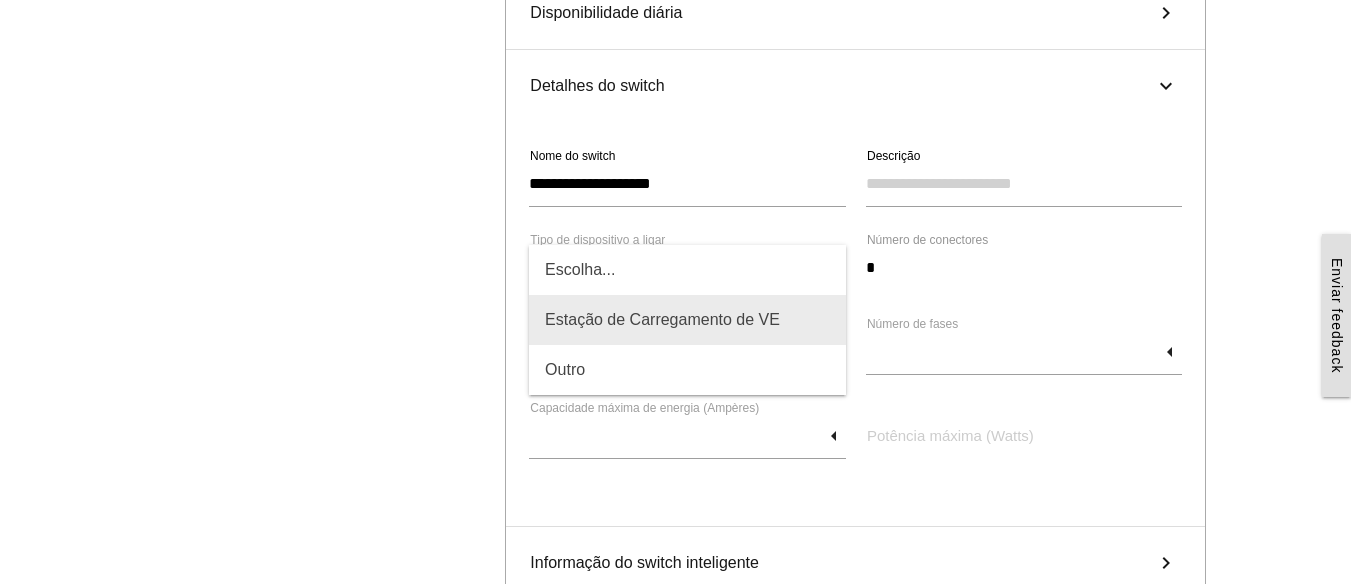 click on "Estação de Carregamento de VE" at bounding box center [687, 320] 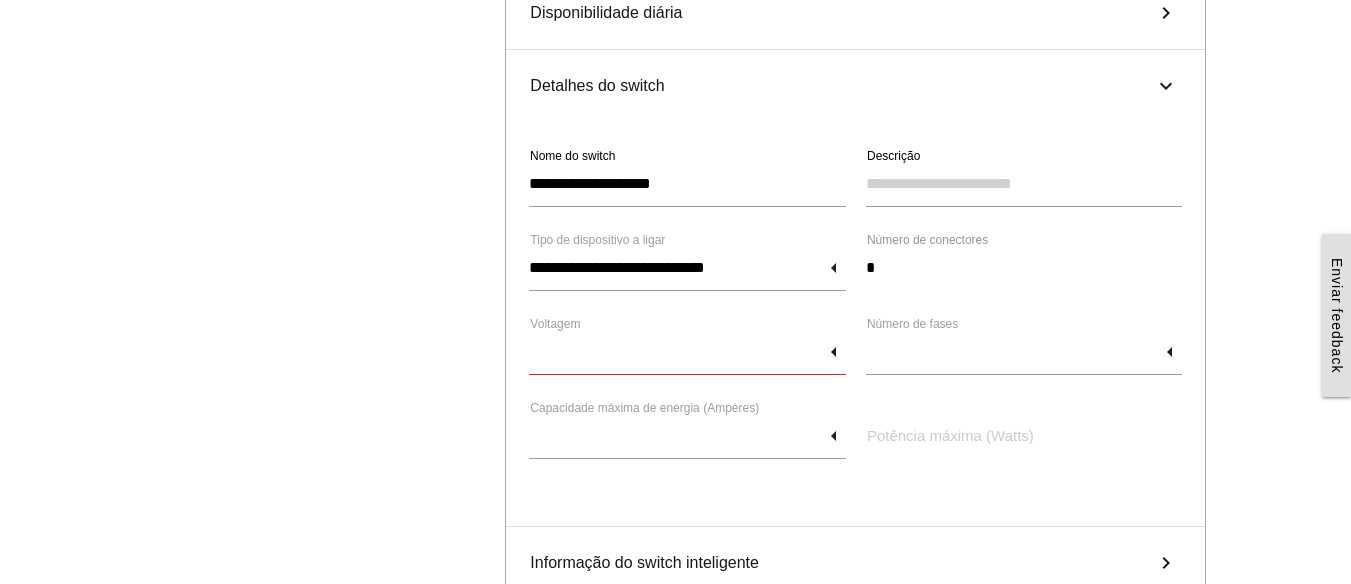 click at bounding box center [687, 352] 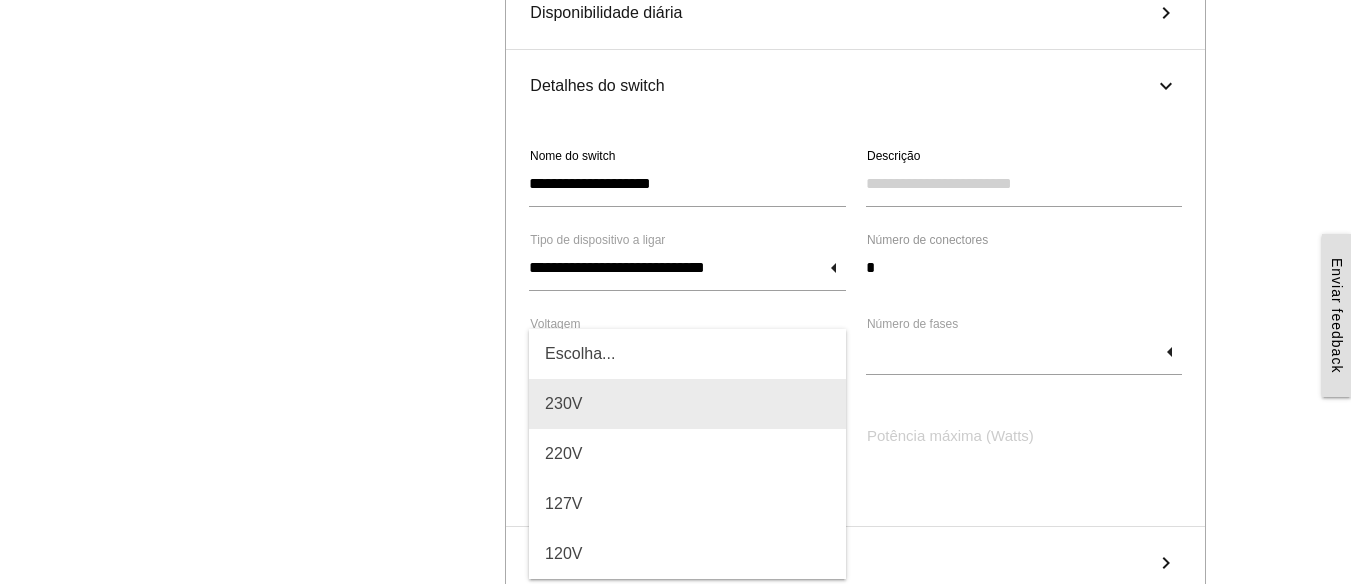 click on "230V" at bounding box center (687, 404) 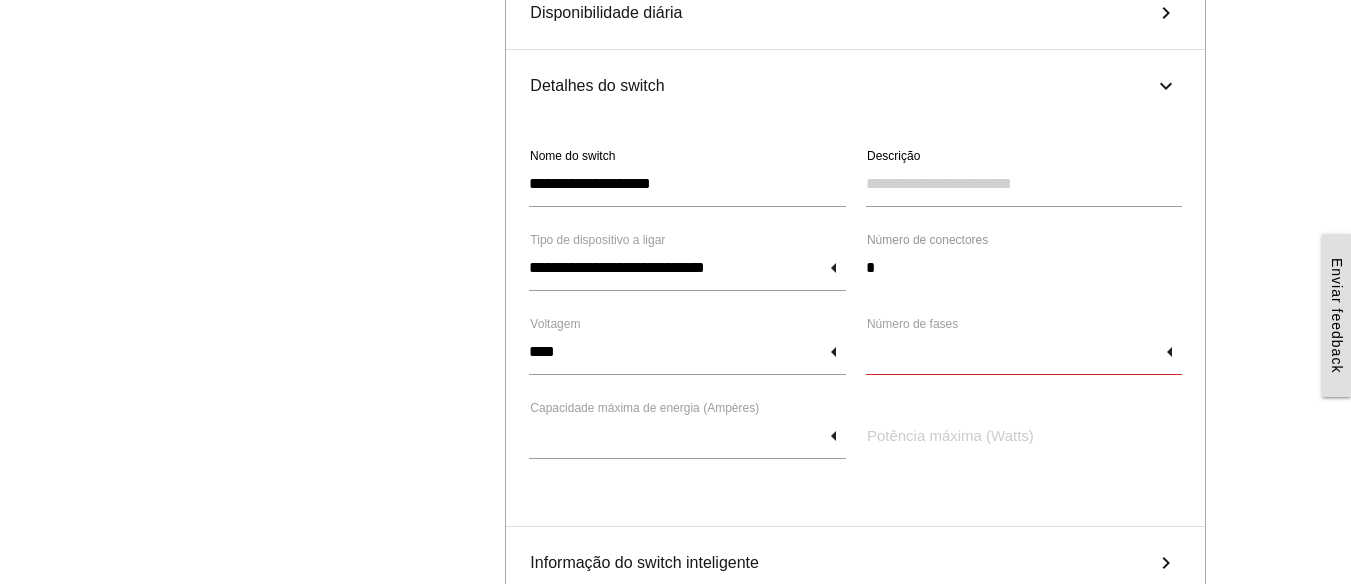 click at bounding box center [1024, 352] 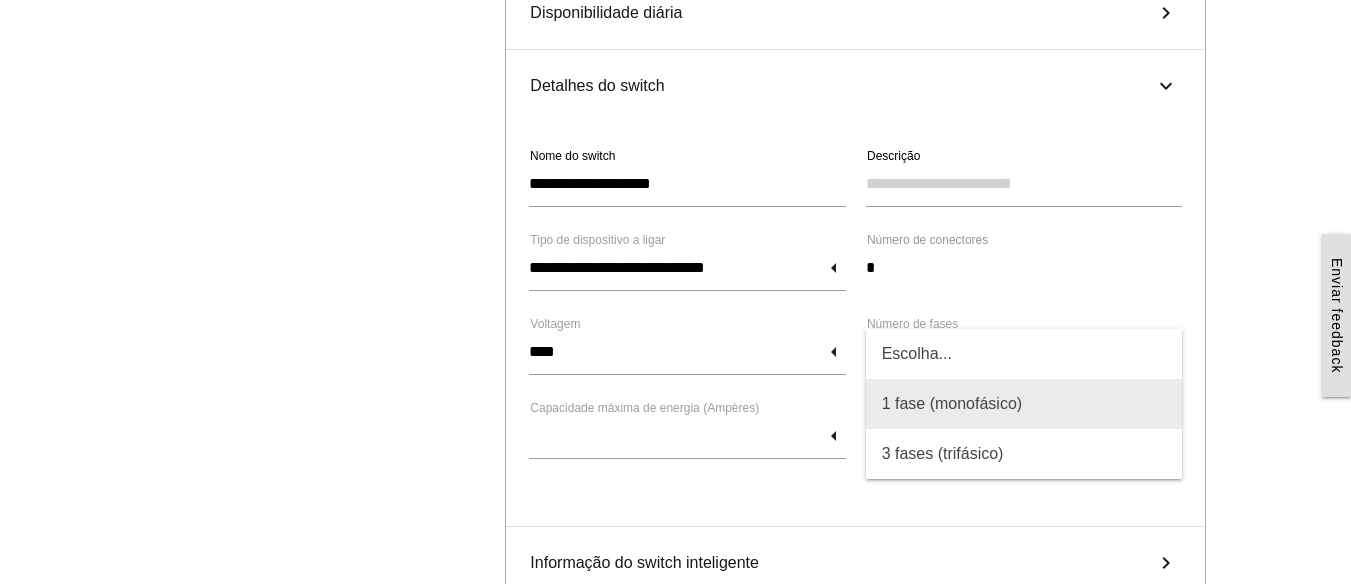click on "1 fase (monofásico)" at bounding box center [1024, 404] 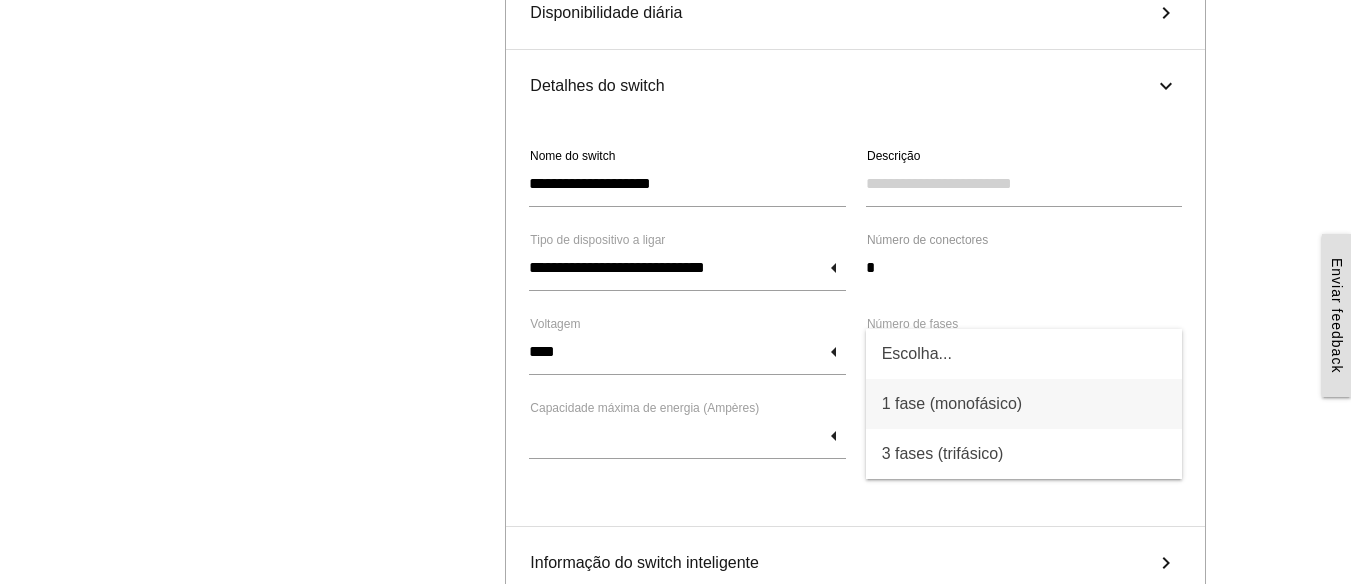 type 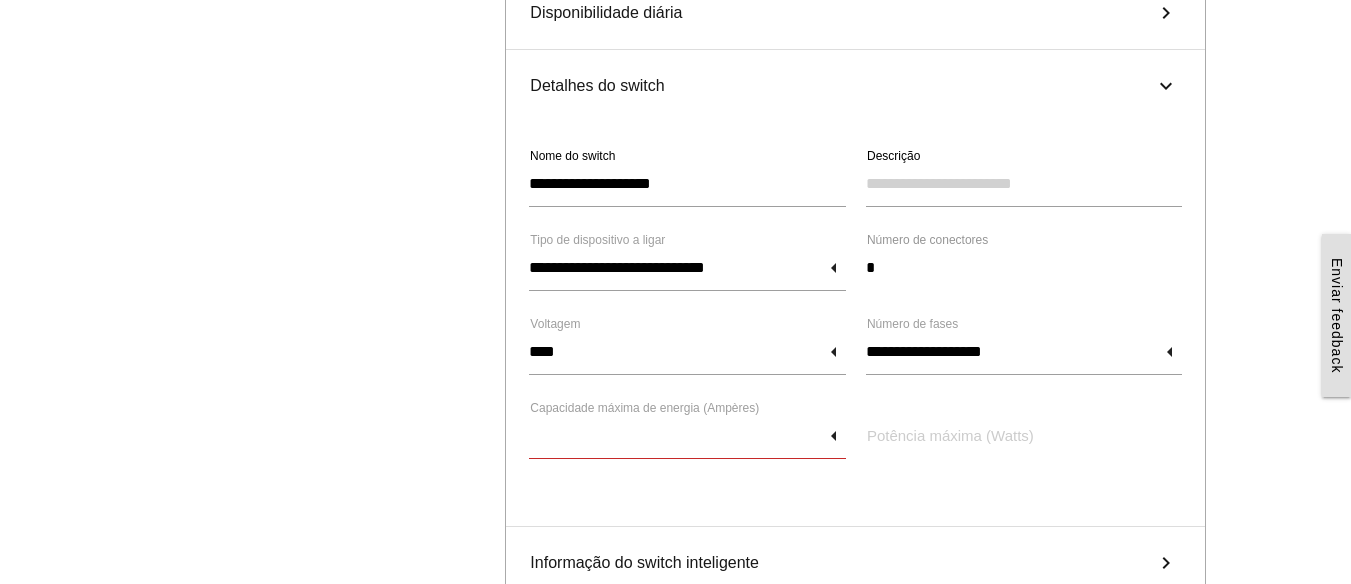 click at bounding box center (687, 436) 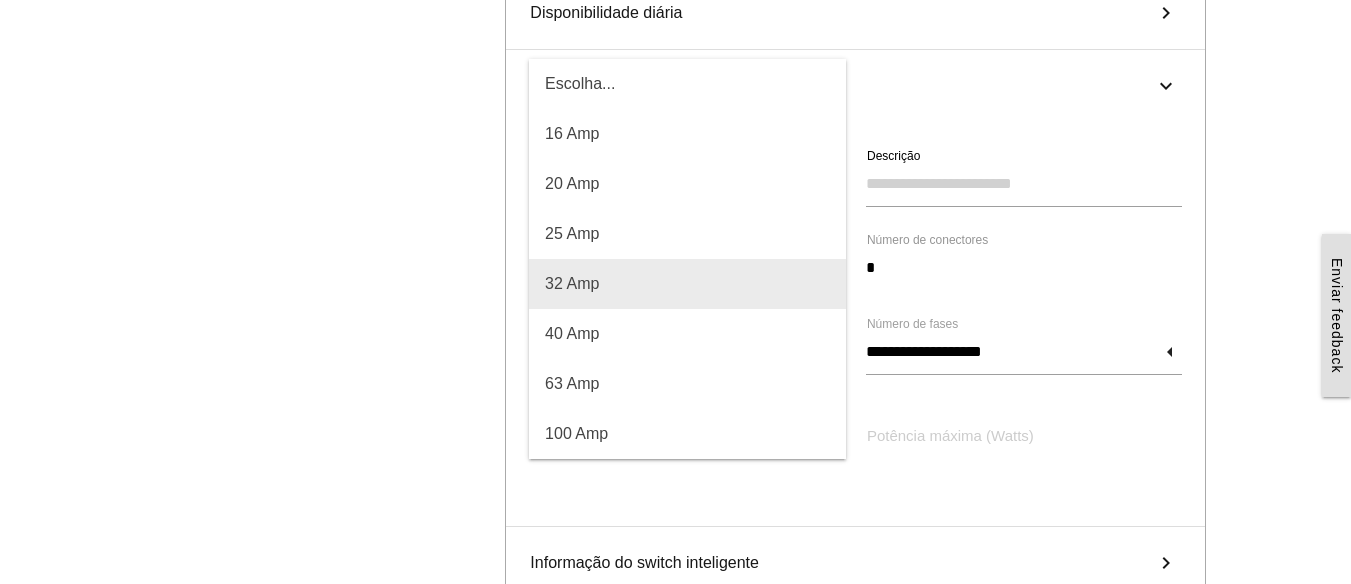 click on "32 Amp" at bounding box center (687, 284) 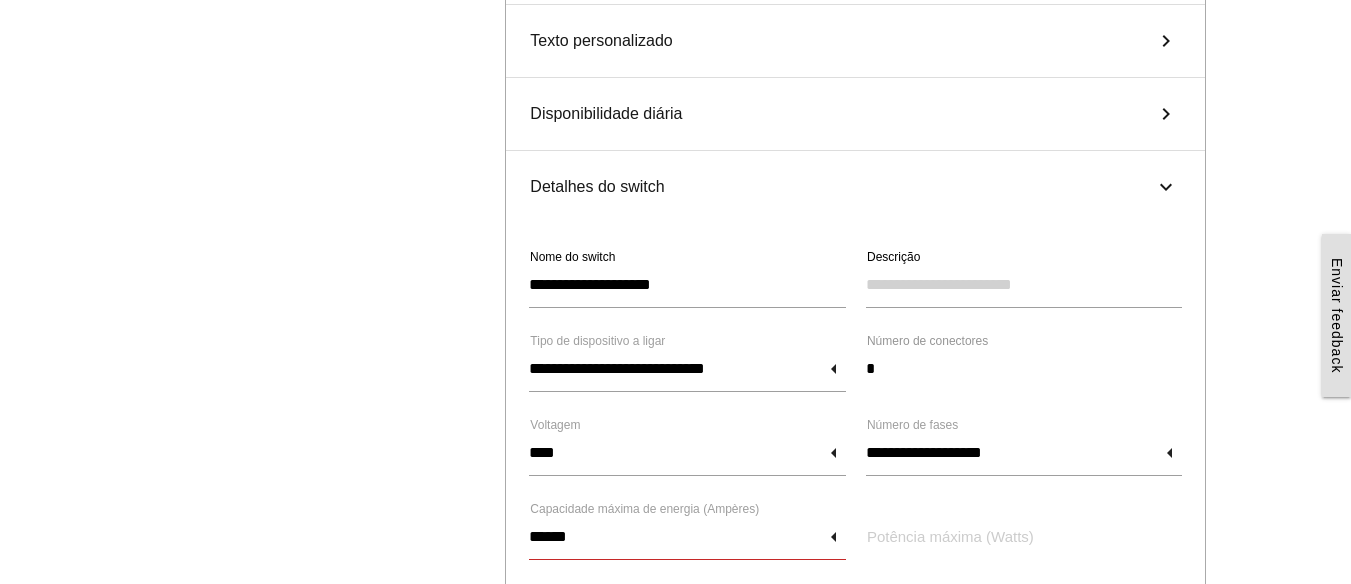 scroll, scrollTop: 0, scrollLeft: 0, axis: both 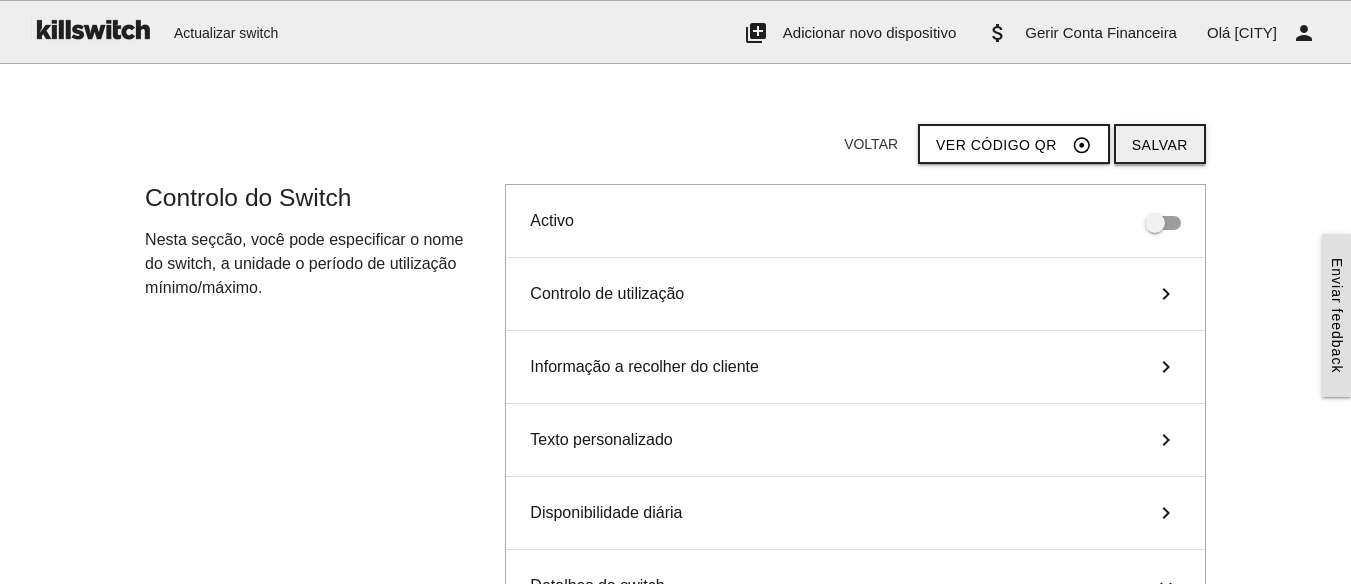 click on "Salvar" at bounding box center [1160, 144] 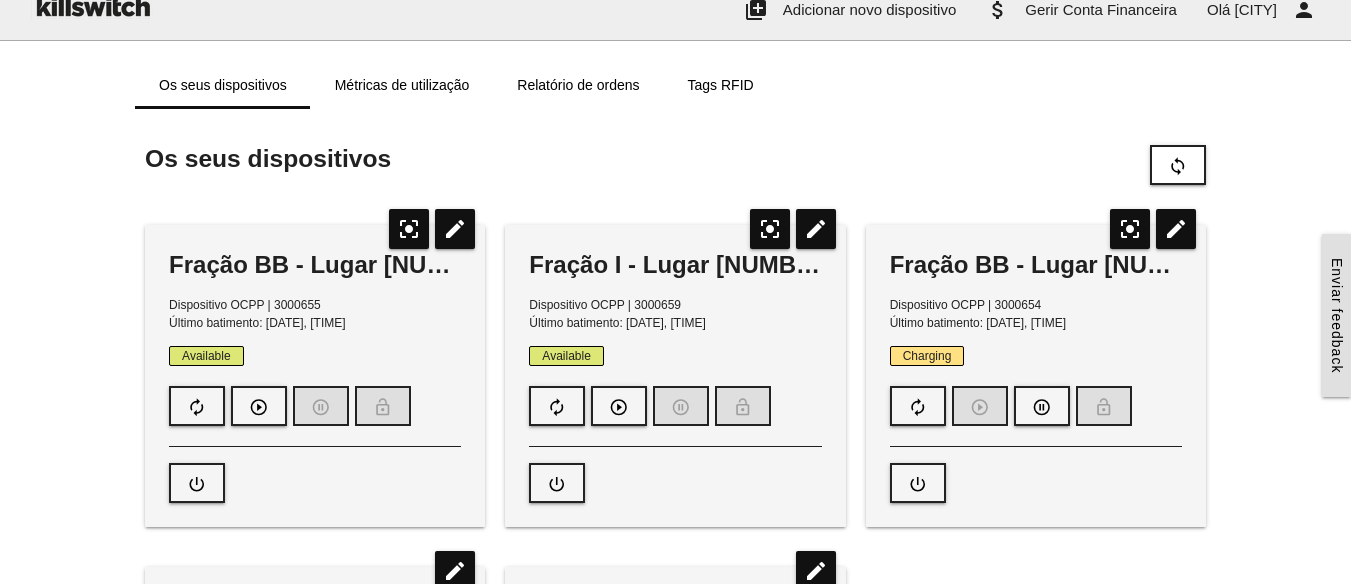 scroll, scrollTop: 0, scrollLeft: 0, axis: both 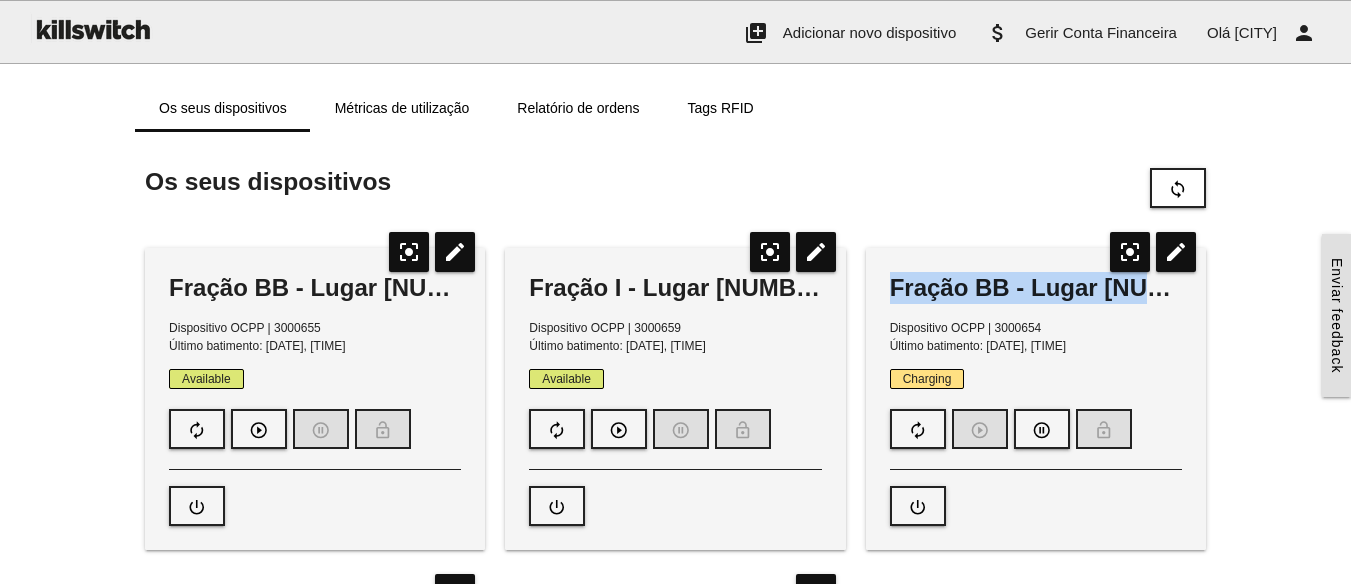 drag, startPoint x: 893, startPoint y: 287, endPoint x: 1167, endPoint y: 287, distance: 274 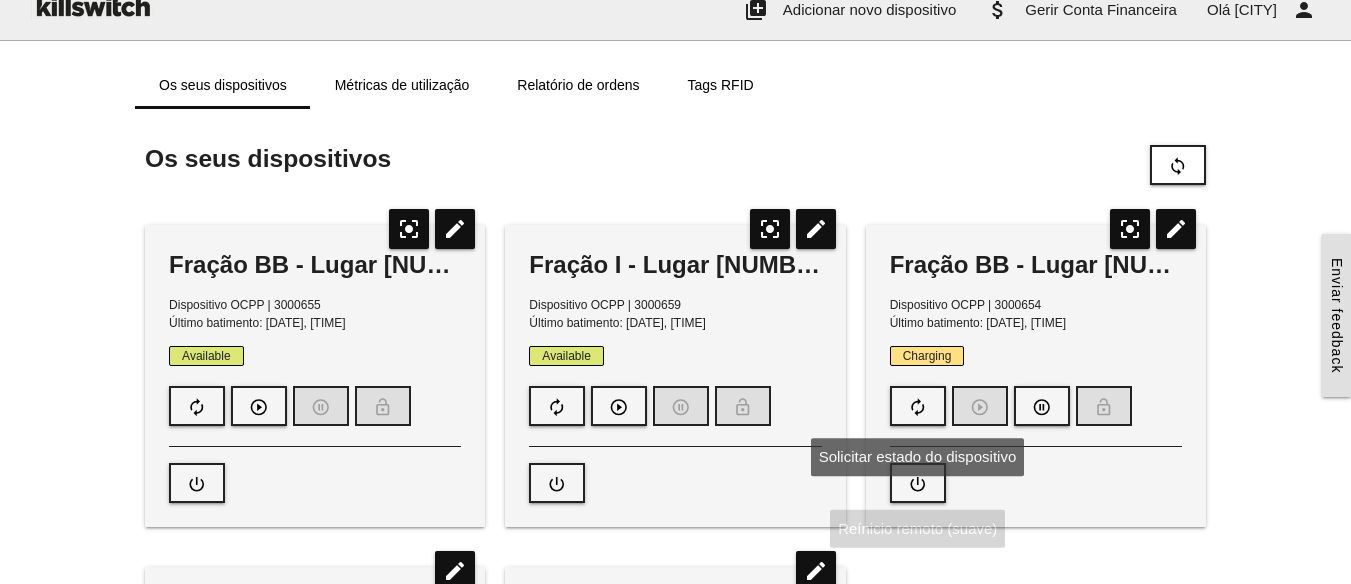 scroll, scrollTop: 0, scrollLeft: 0, axis: both 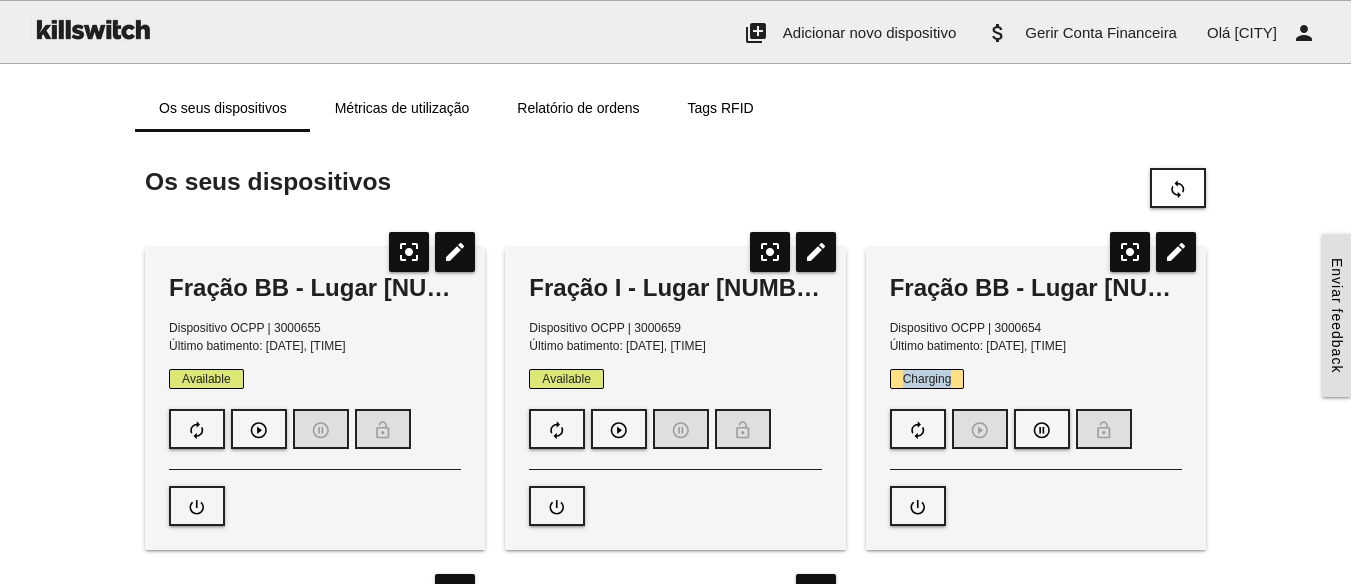drag, startPoint x: 902, startPoint y: 378, endPoint x: 961, endPoint y: 378, distance: 59 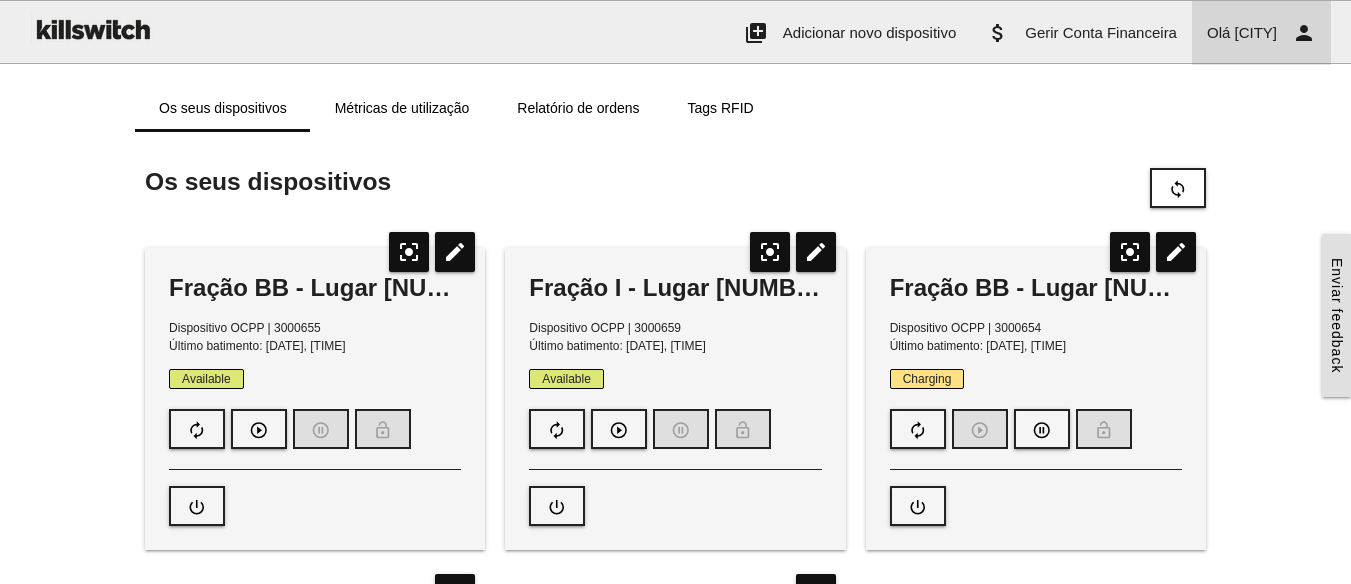 click on "[CITY]" at bounding box center (1255, 32) 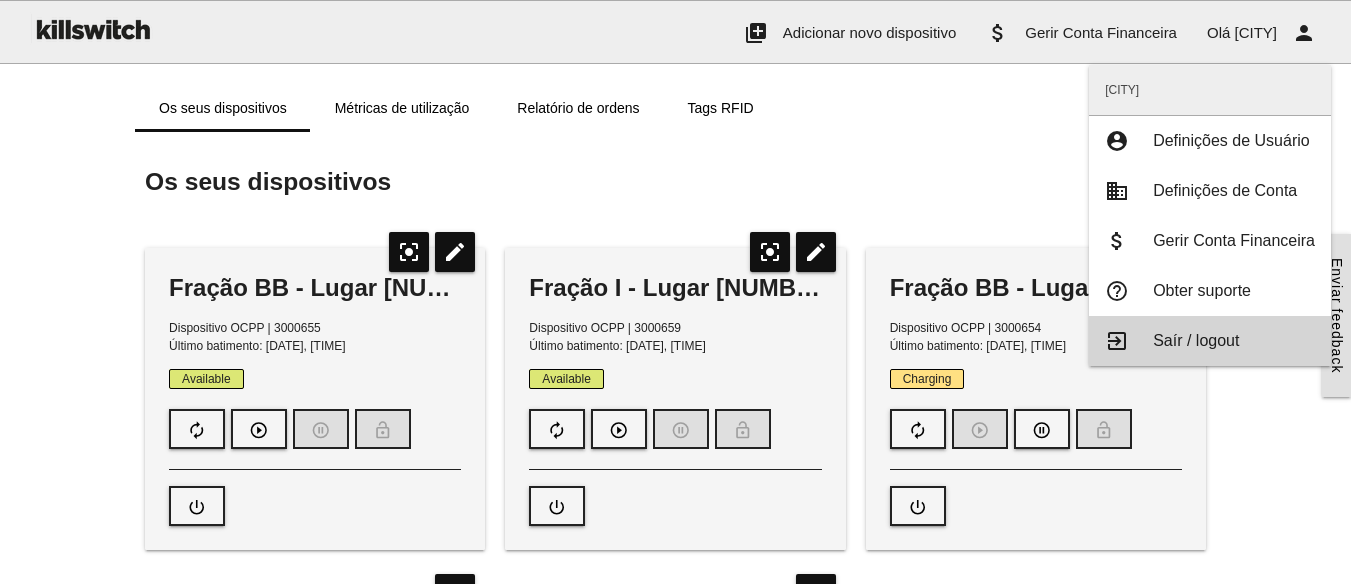 click on "Saír / logout" at bounding box center (1196, 340) 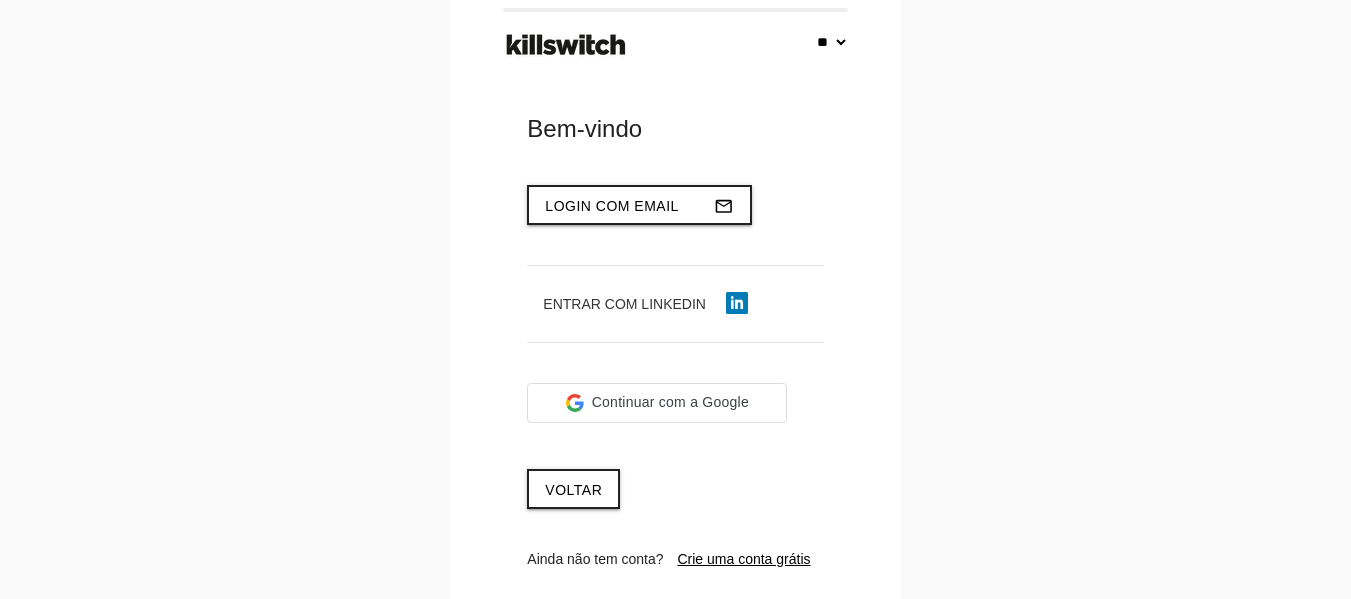 select on "**" 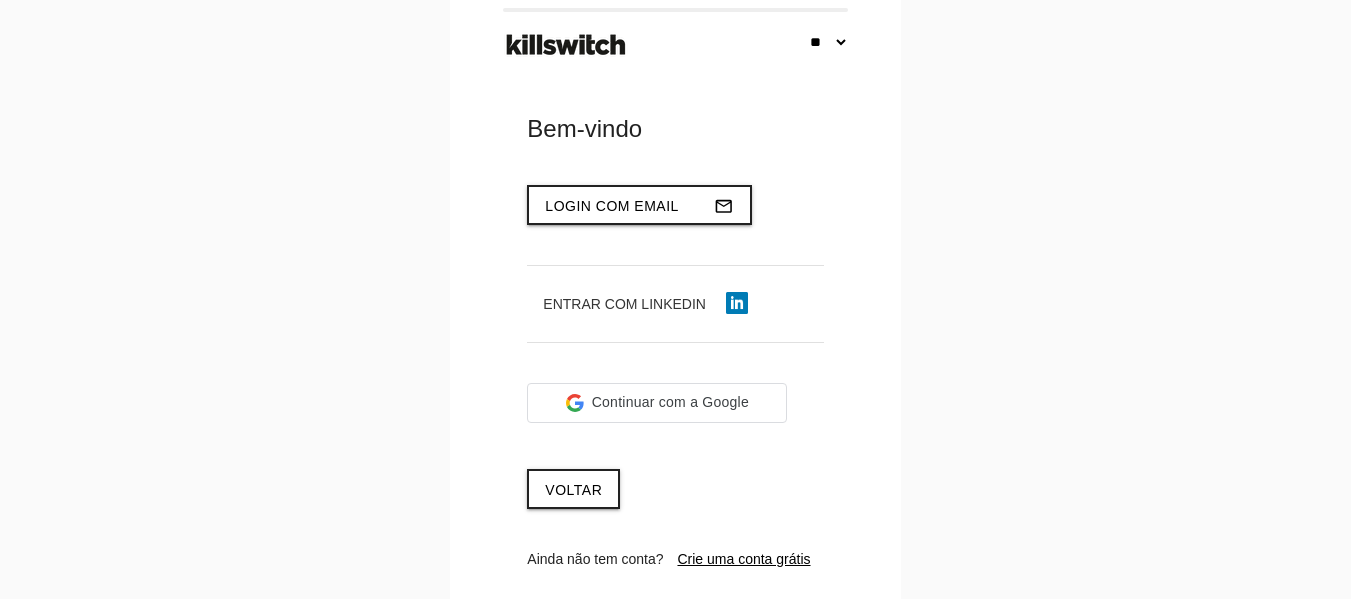 scroll, scrollTop: 0, scrollLeft: 0, axis: both 